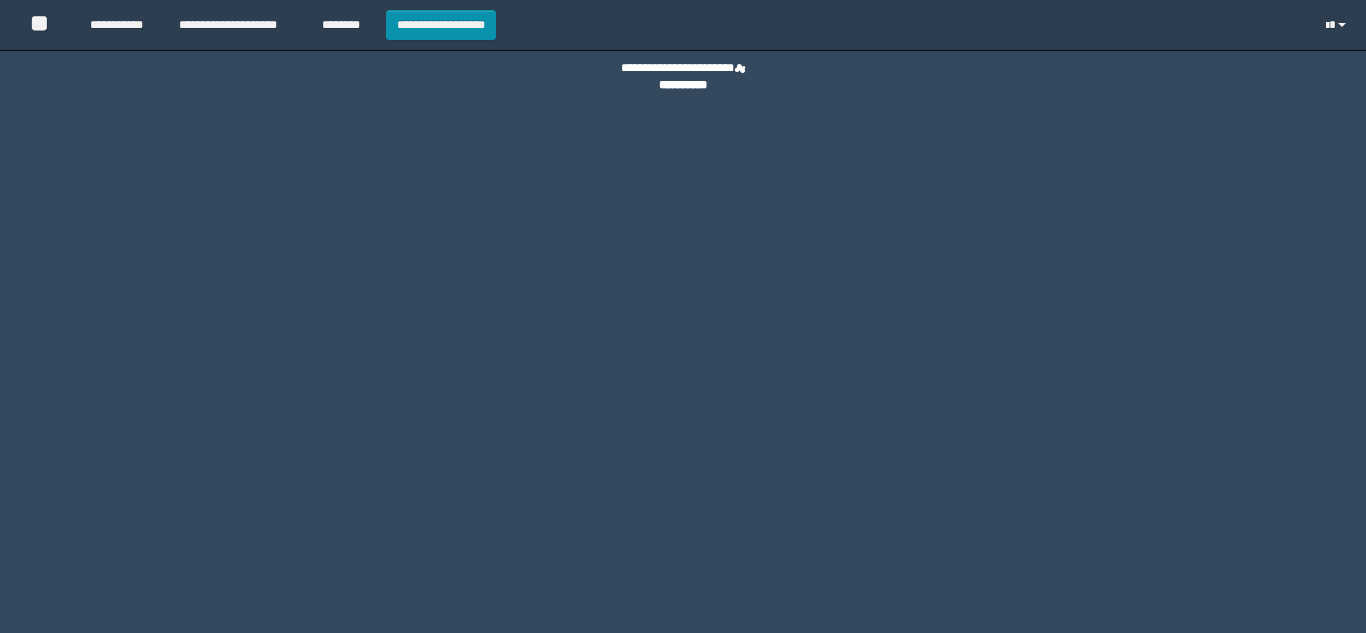 scroll, scrollTop: 0, scrollLeft: 0, axis: both 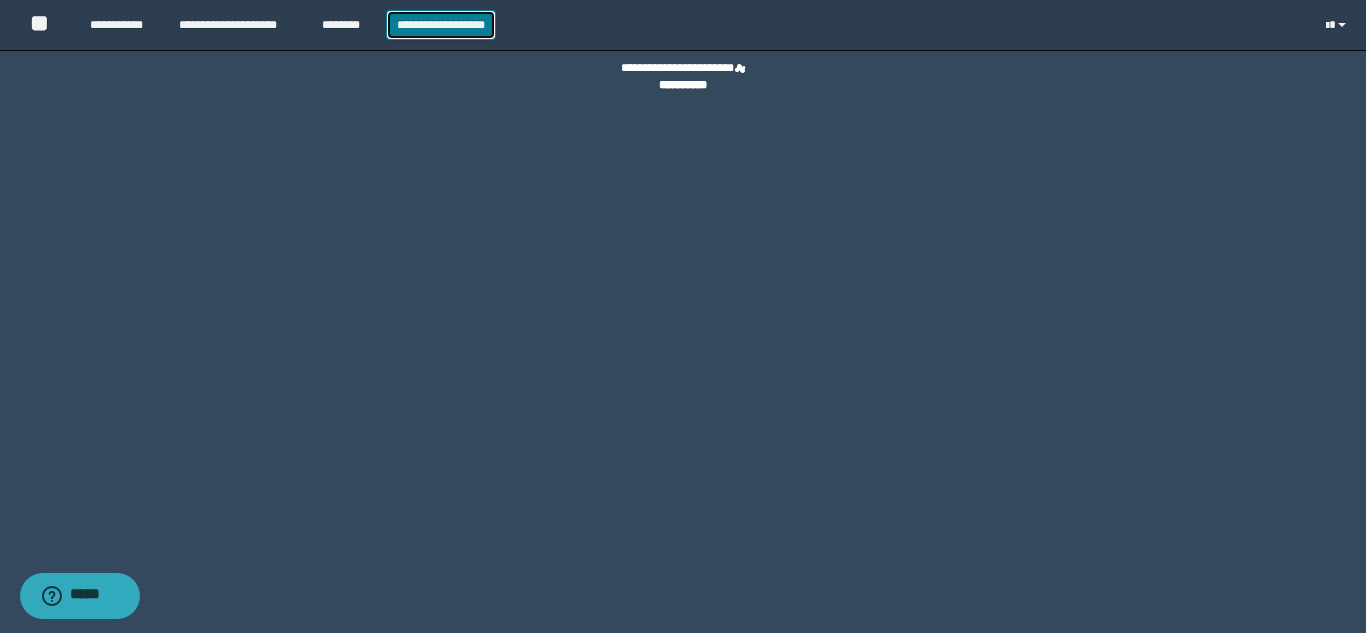 click on "**********" at bounding box center (441, 25) 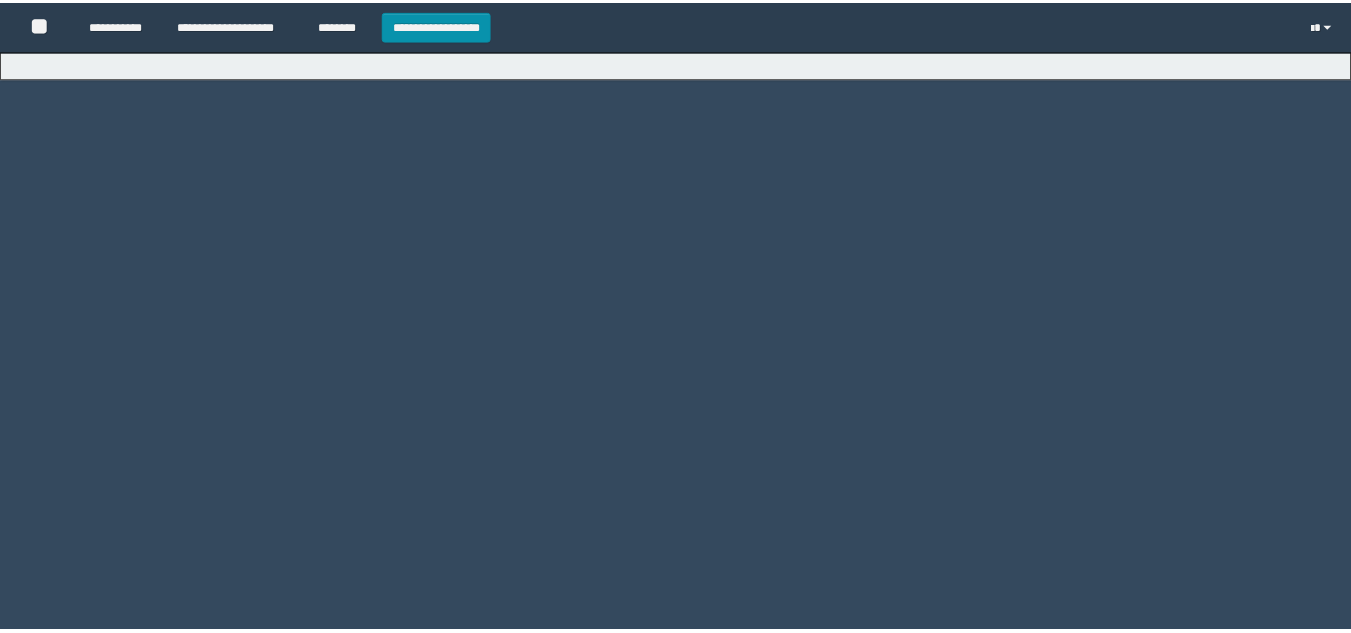 scroll, scrollTop: 0, scrollLeft: 0, axis: both 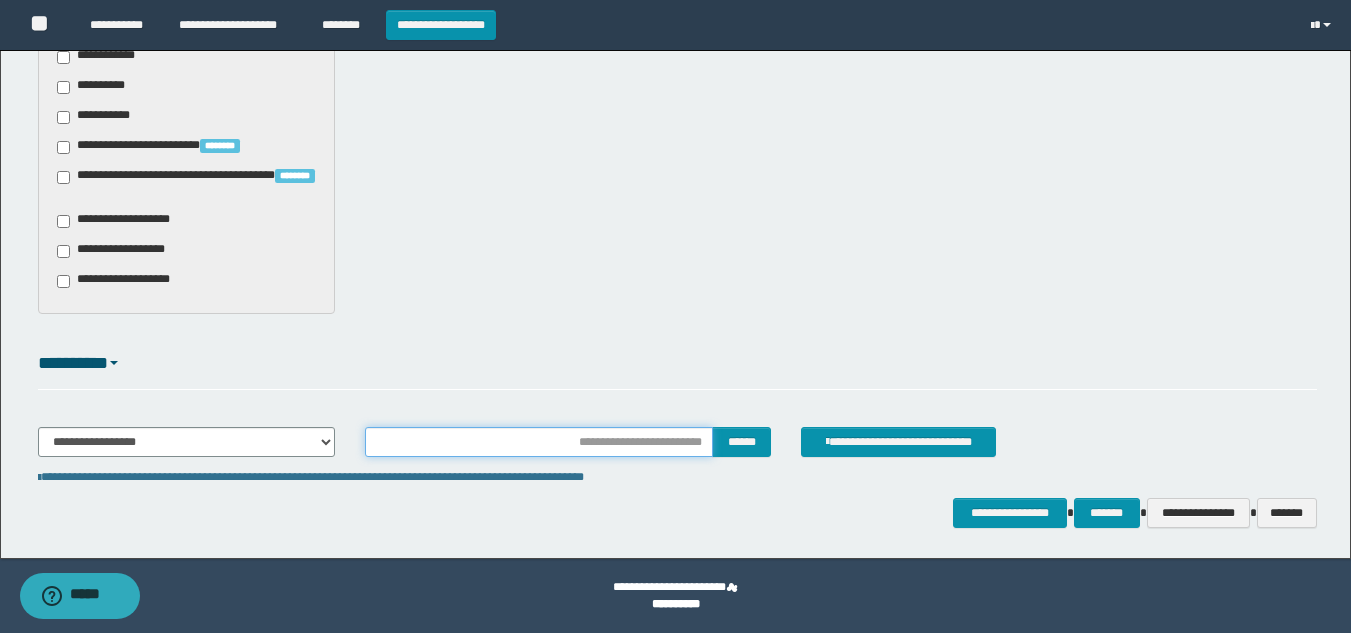 type on "**********" 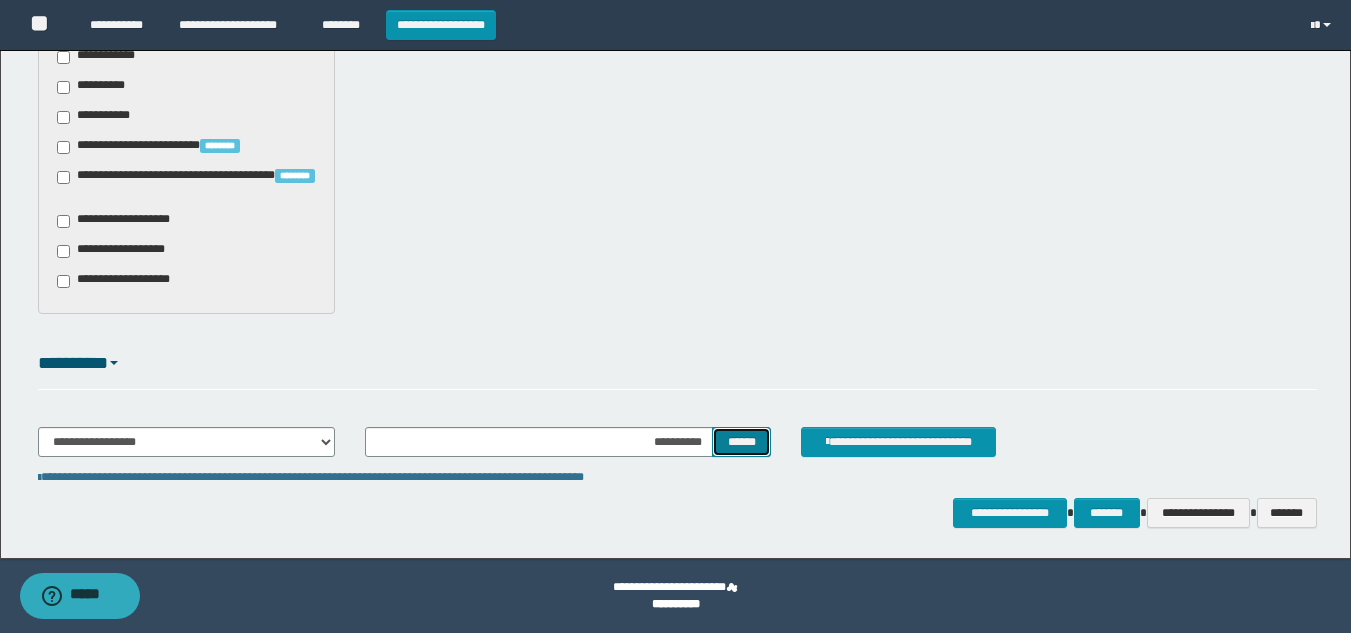 click on "******" at bounding box center [741, 442] 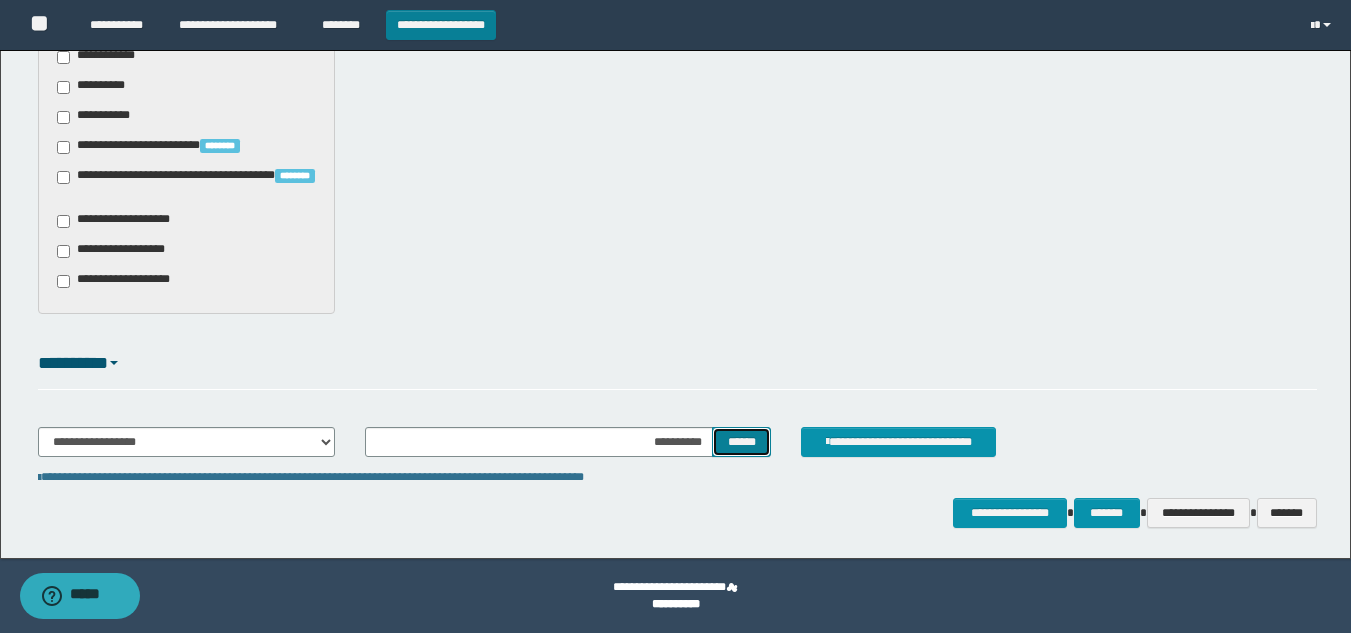 type 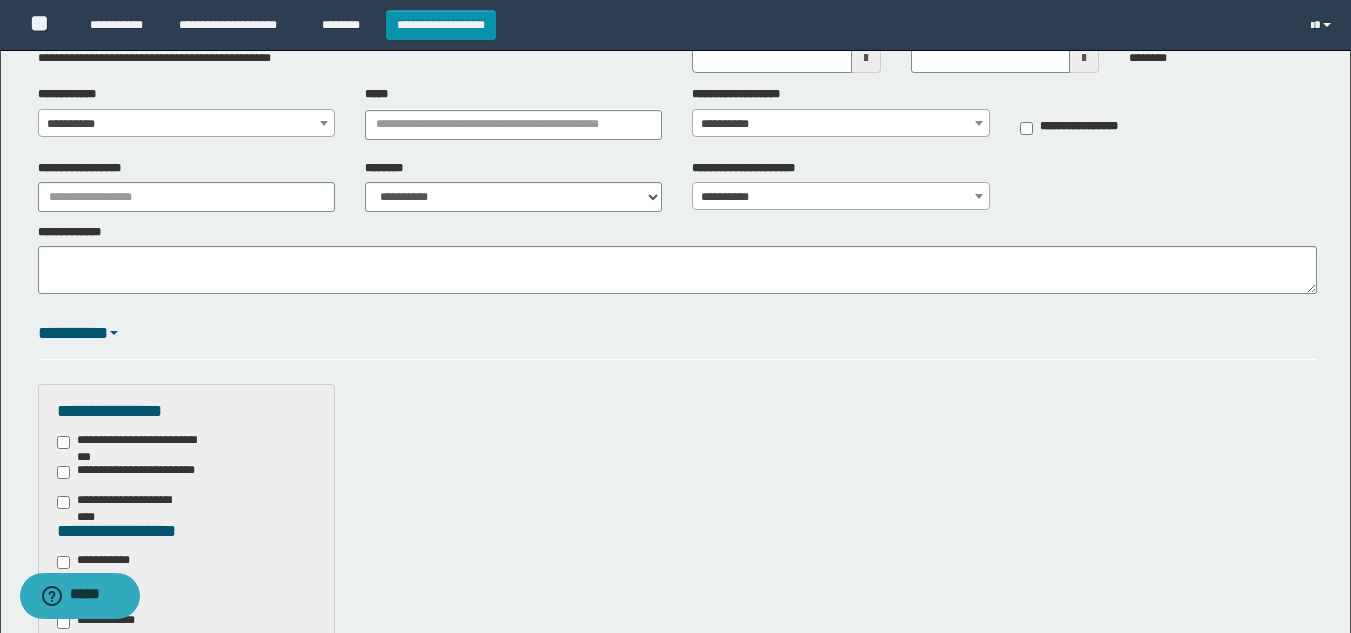 scroll, scrollTop: 0, scrollLeft: 0, axis: both 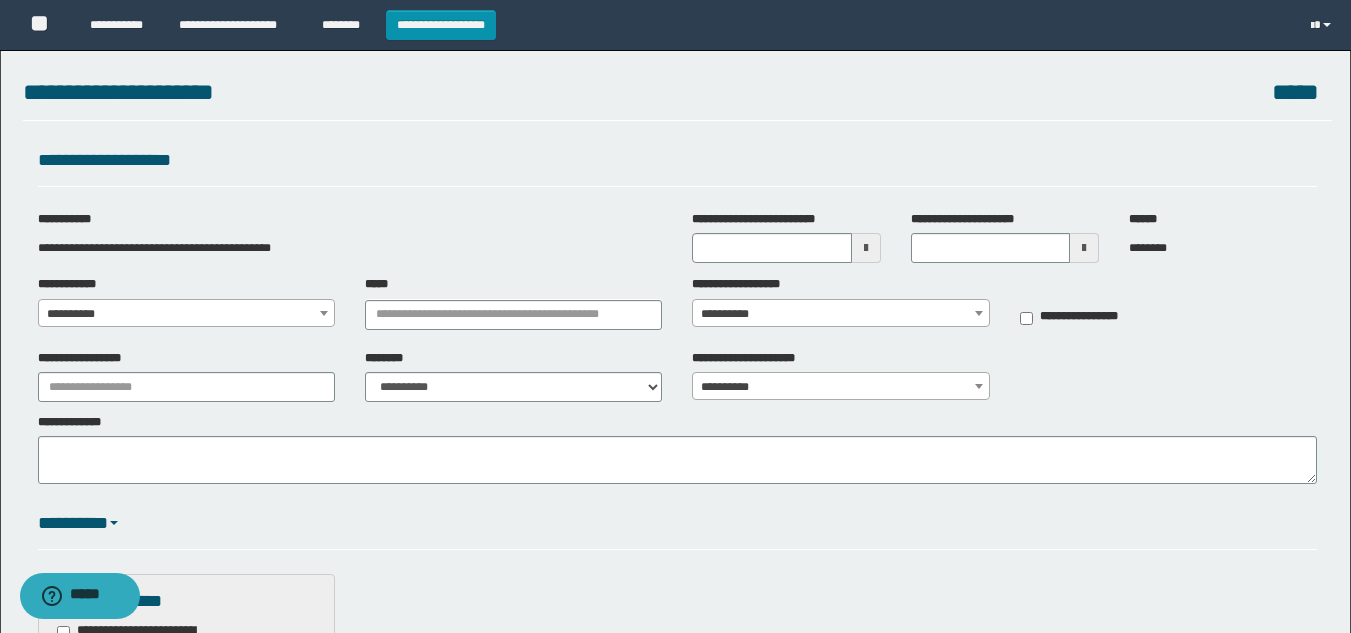 click on "**********" at bounding box center [186, 314] 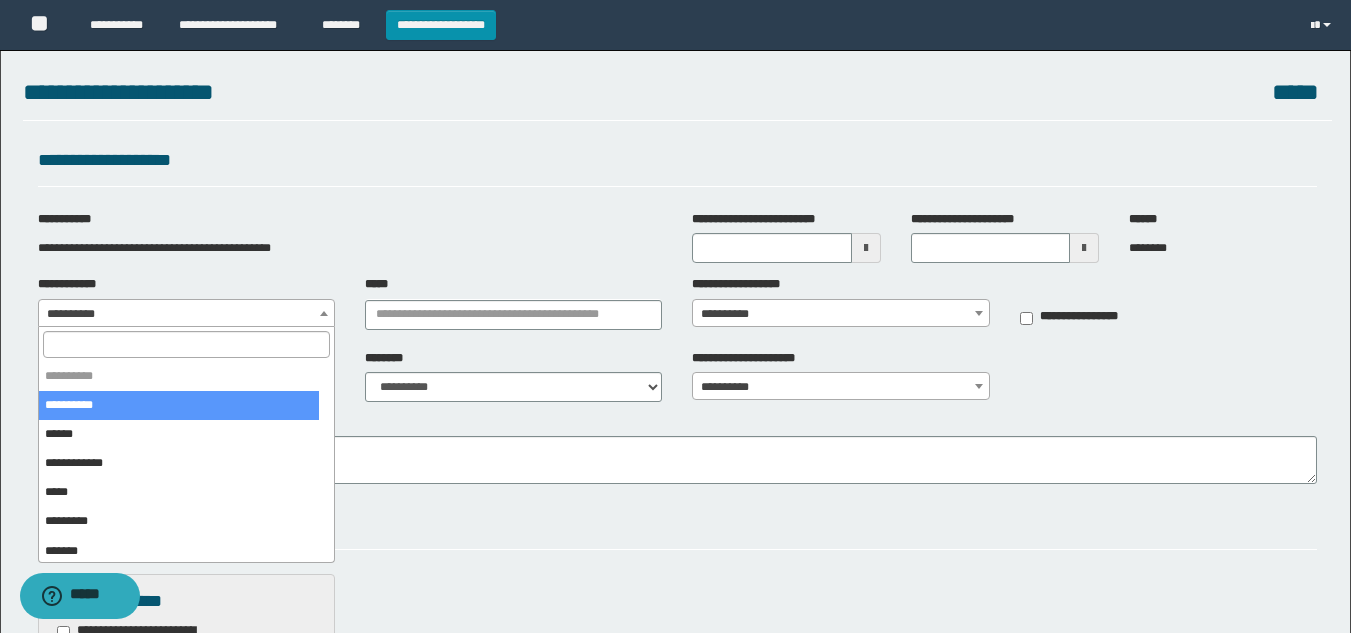 click at bounding box center [186, 344] 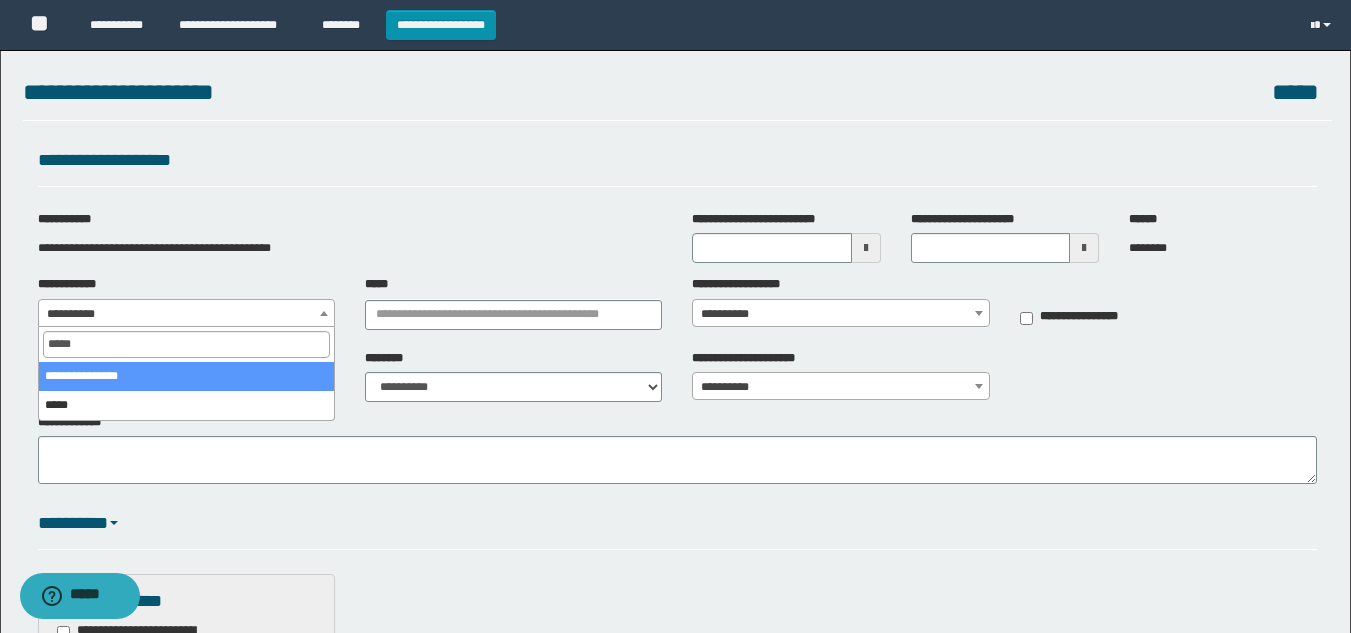 type on "*****" 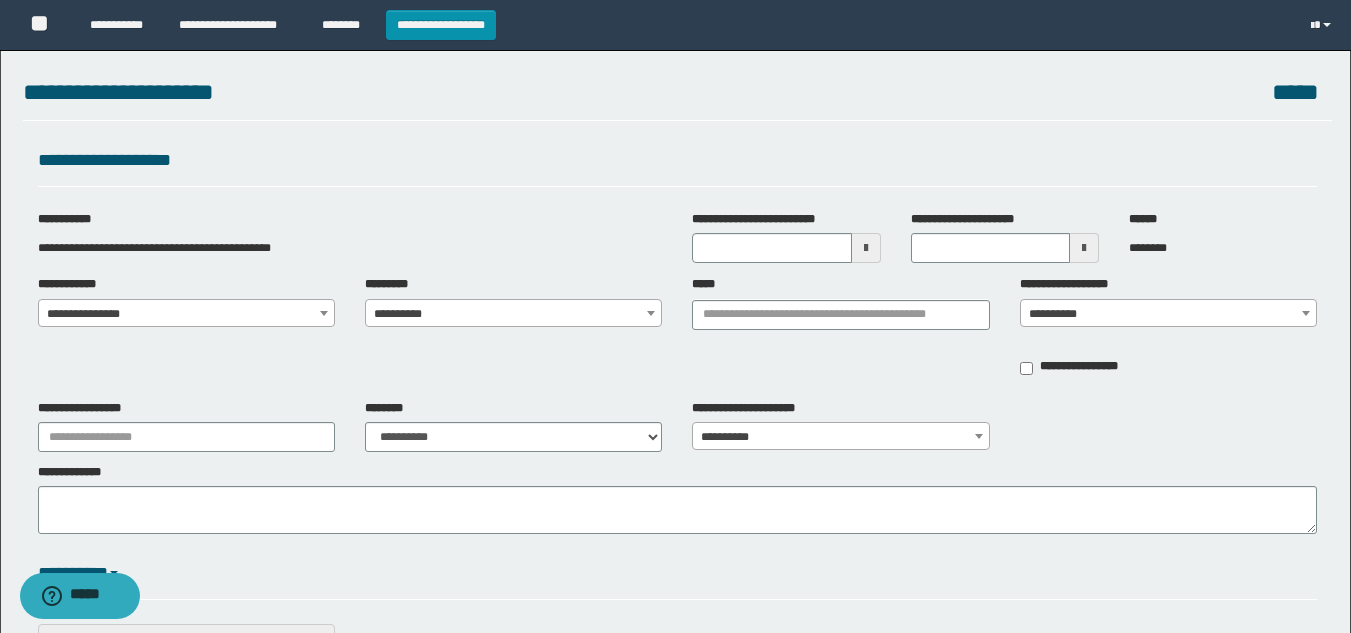 click on "**********" at bounding box center [513, 314] 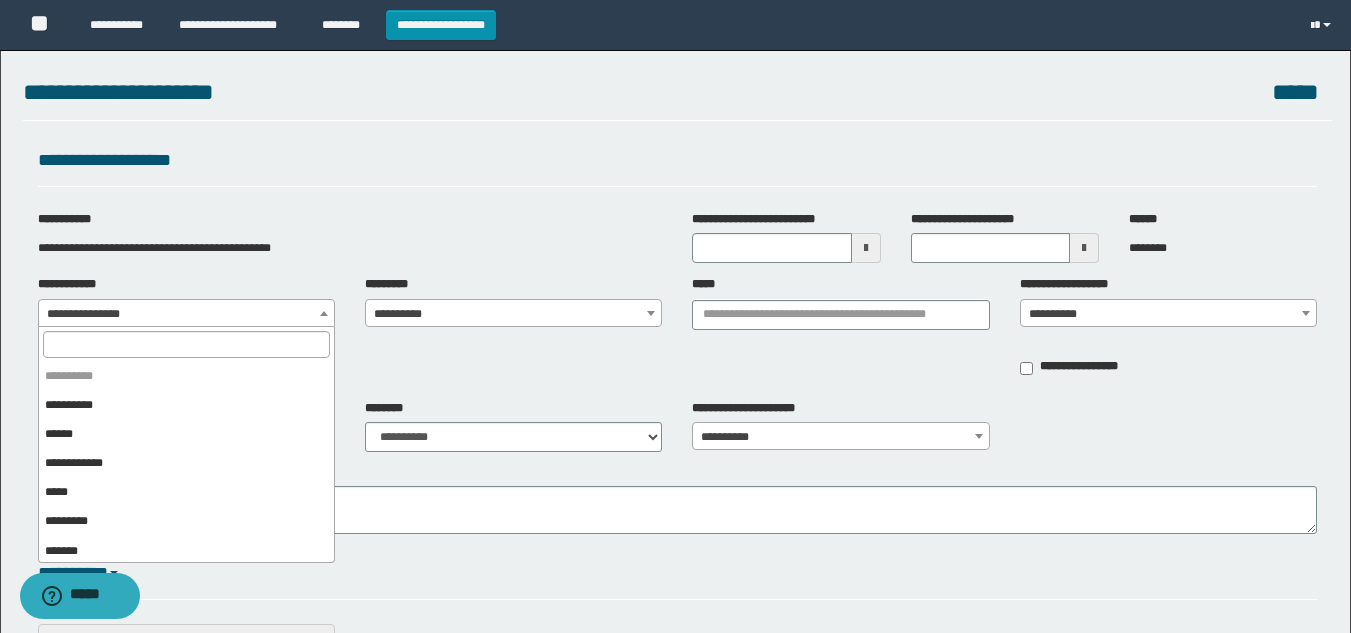 click on "**********" at bounding box center (186, 314) 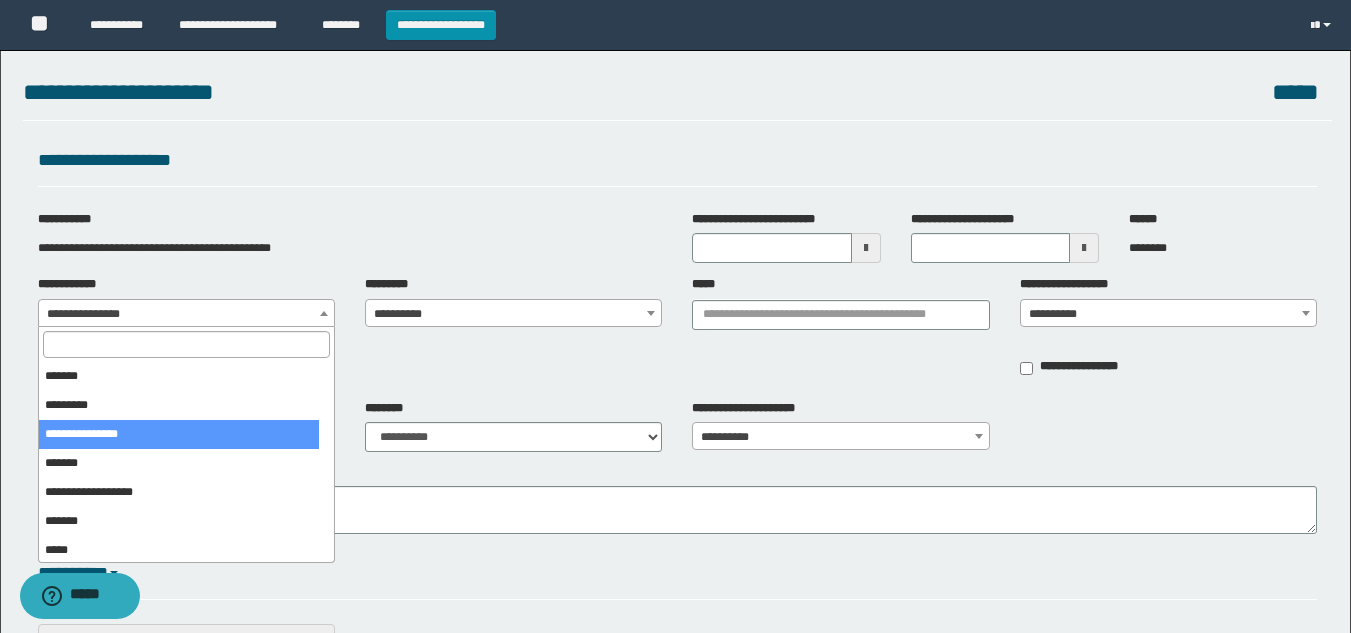 click at bounding box center [186, 344] 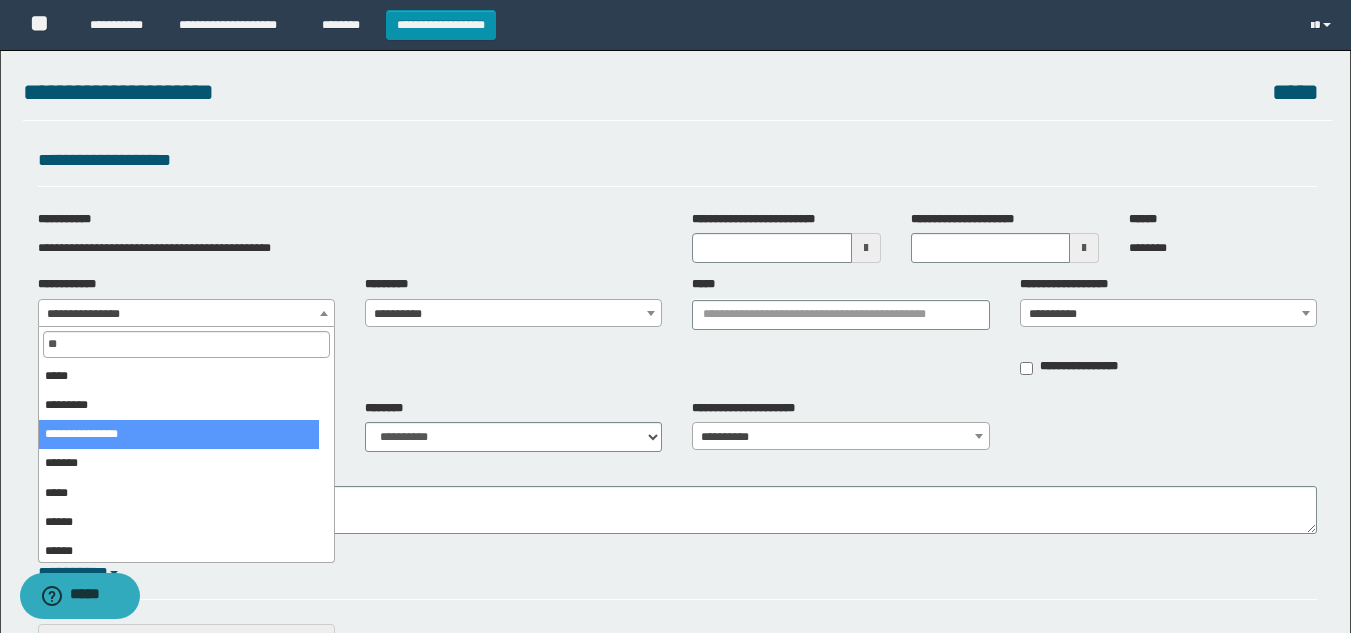 scroll, scrollTop: 0, scrollLeft: 0, axis: both 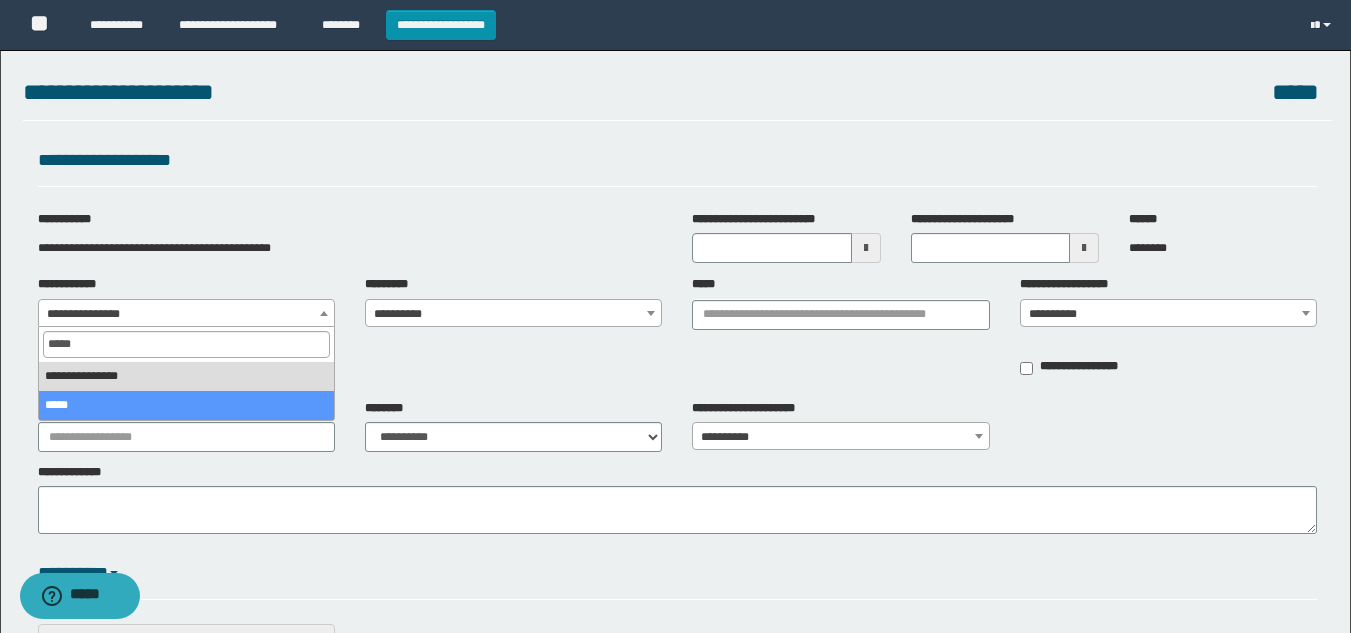 type on "*****" 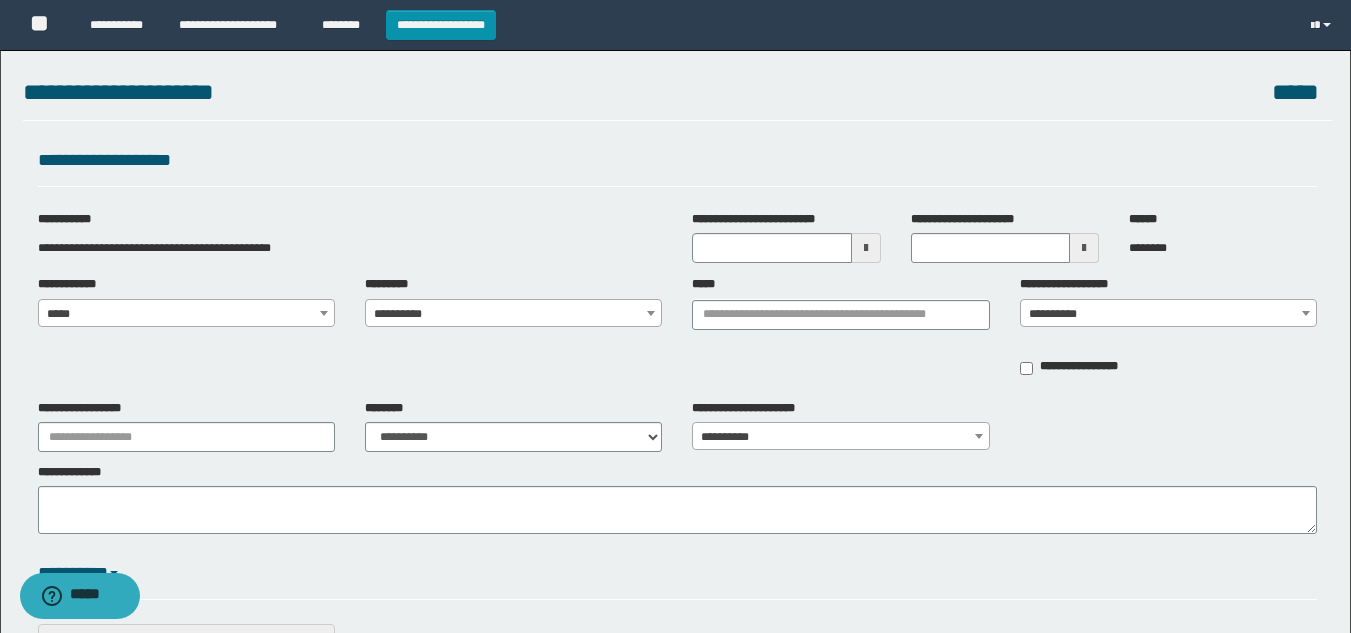 click on "**********" at bounding box center (513, 314) 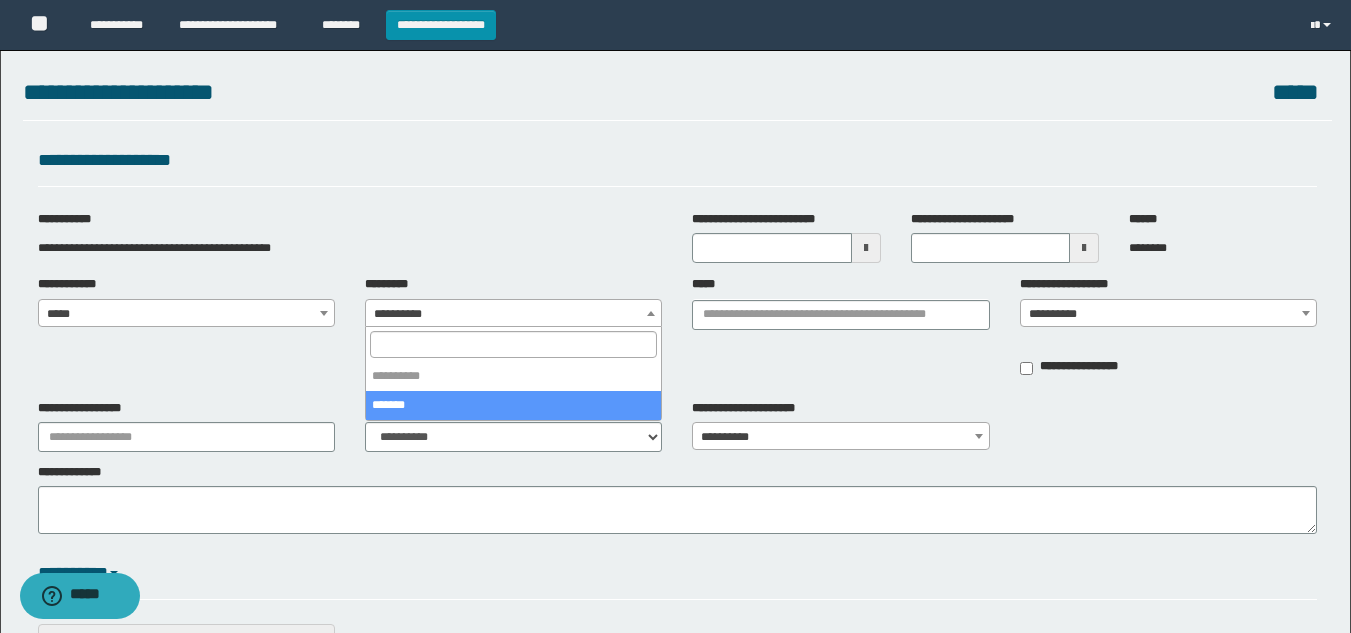 select on "****" 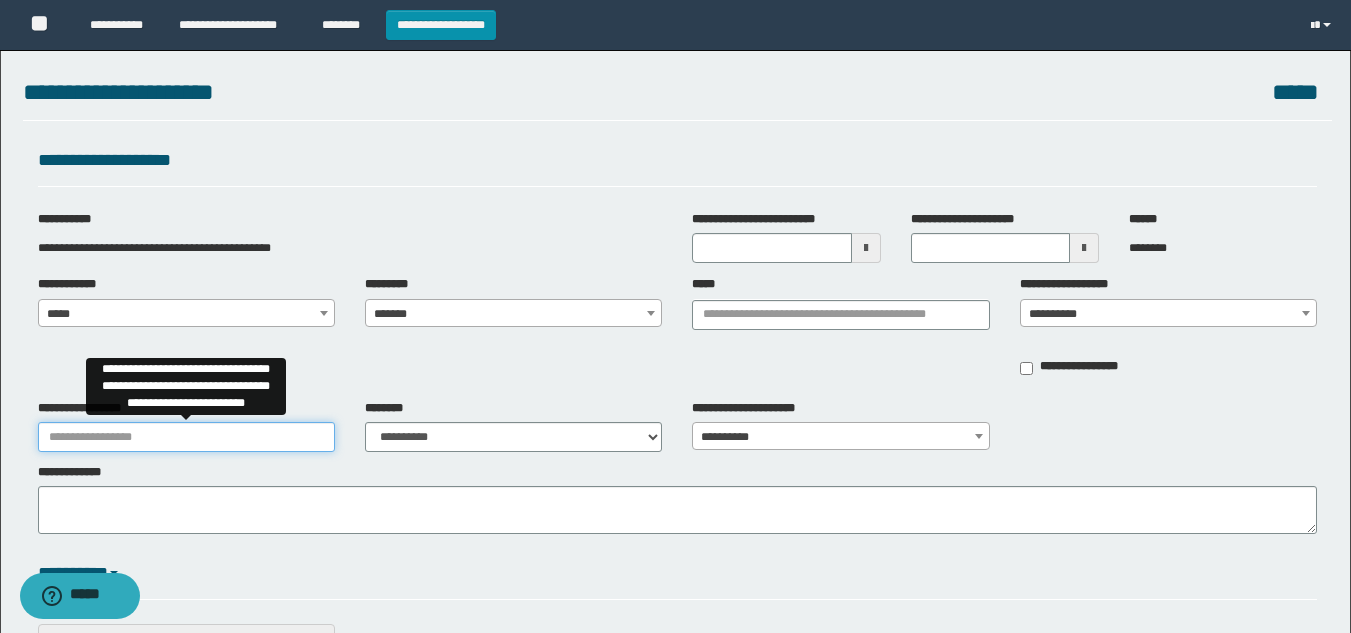 click on "**********" at bounding box center (186, 437) 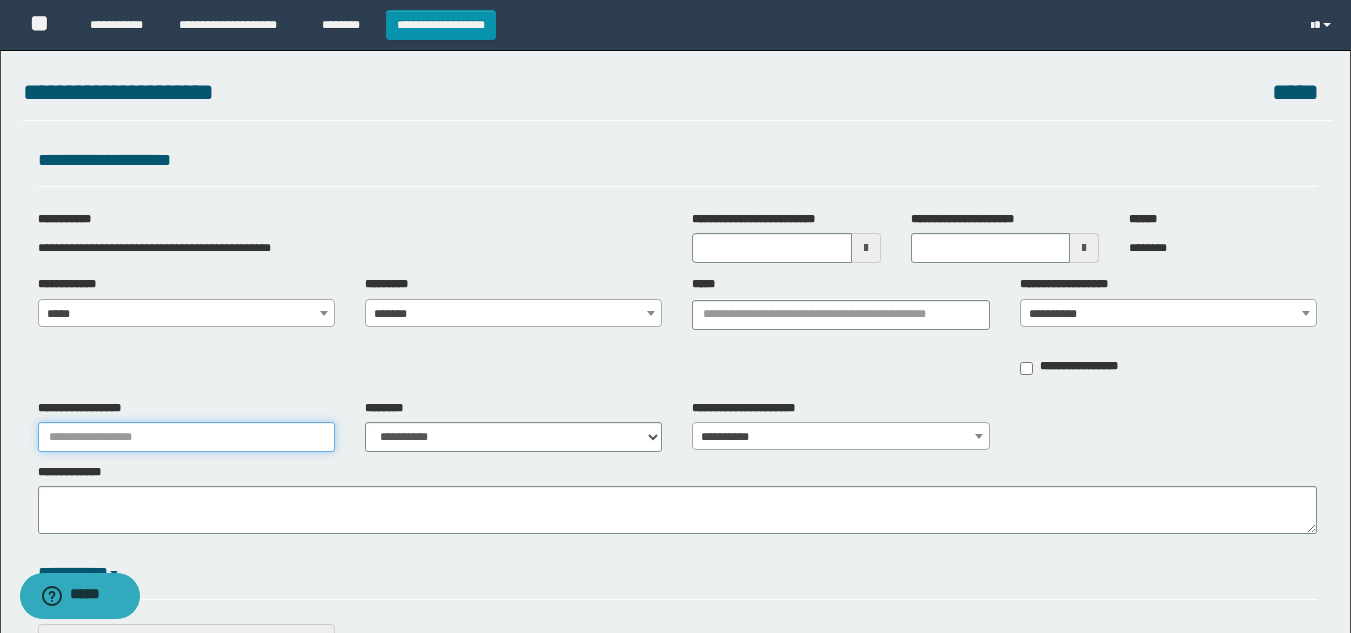 type on "**********" 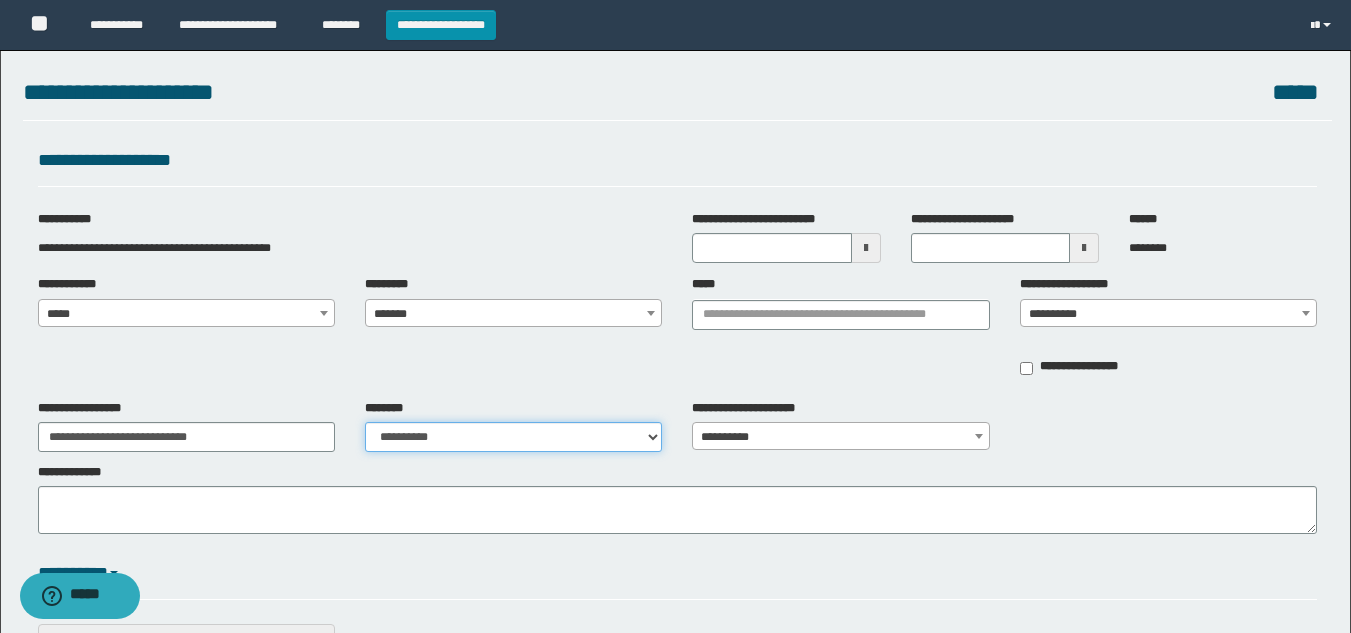 click on "**********" at bounding box center [513, 437] 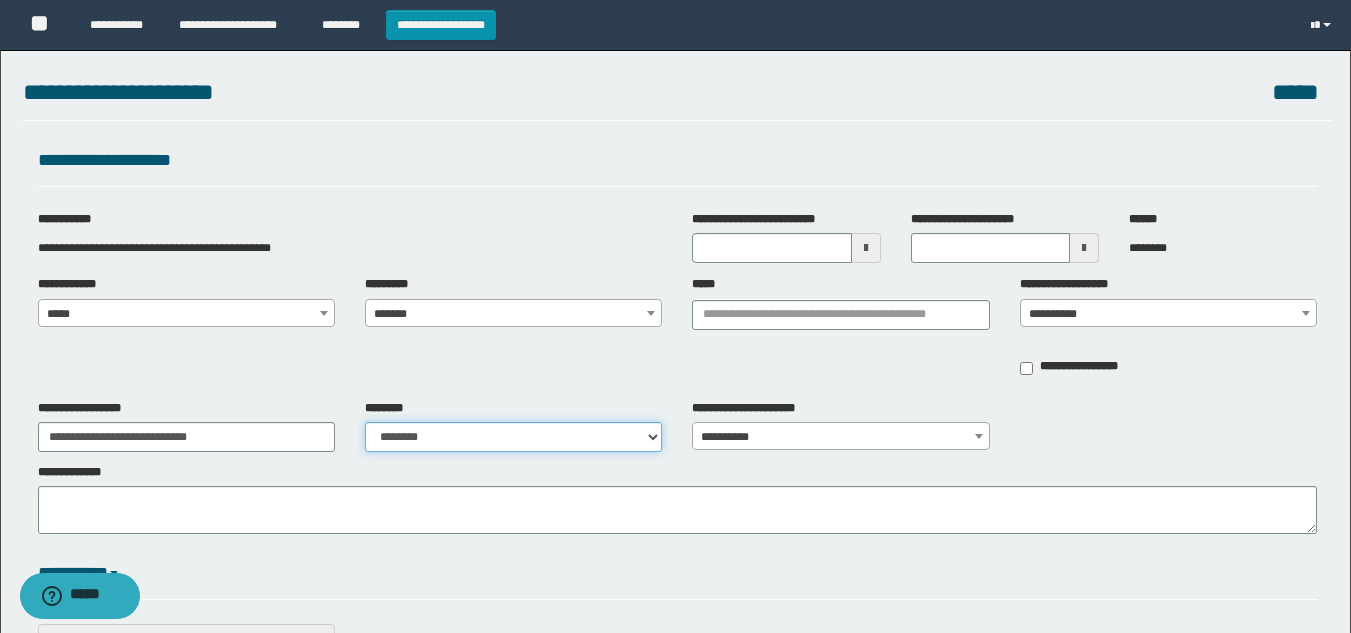 click on "**********" at bounding box center (513, 437) 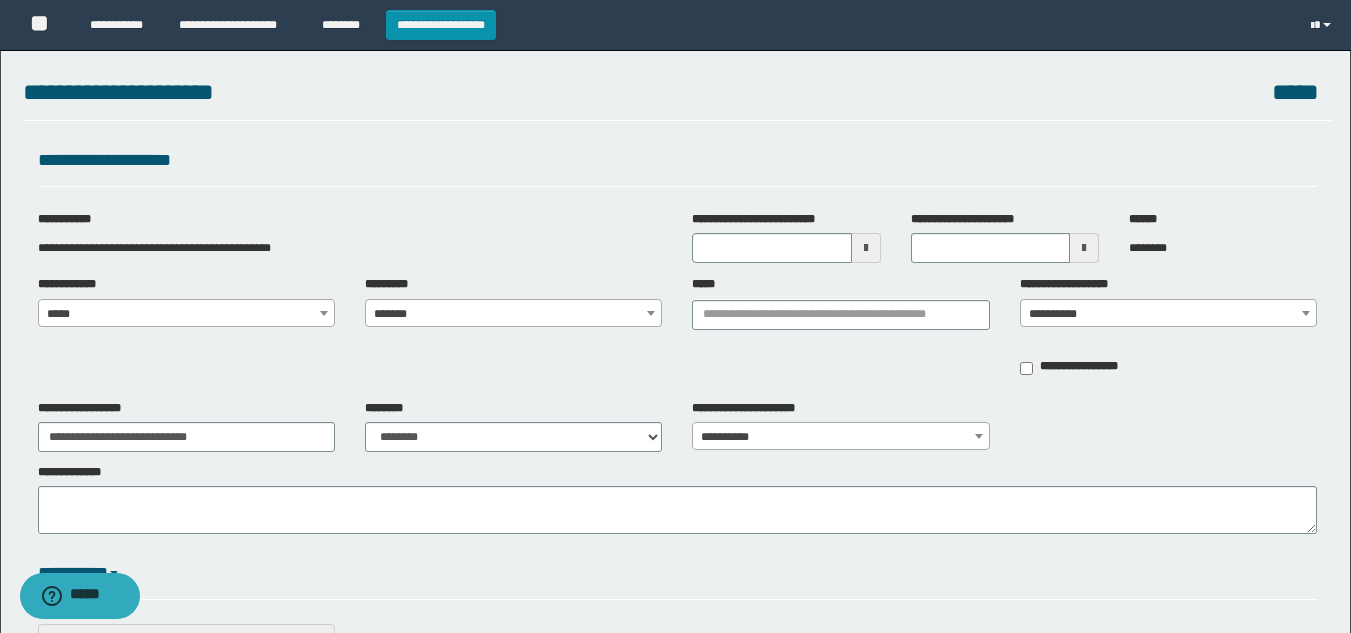 click at bounding box center [866, 248] 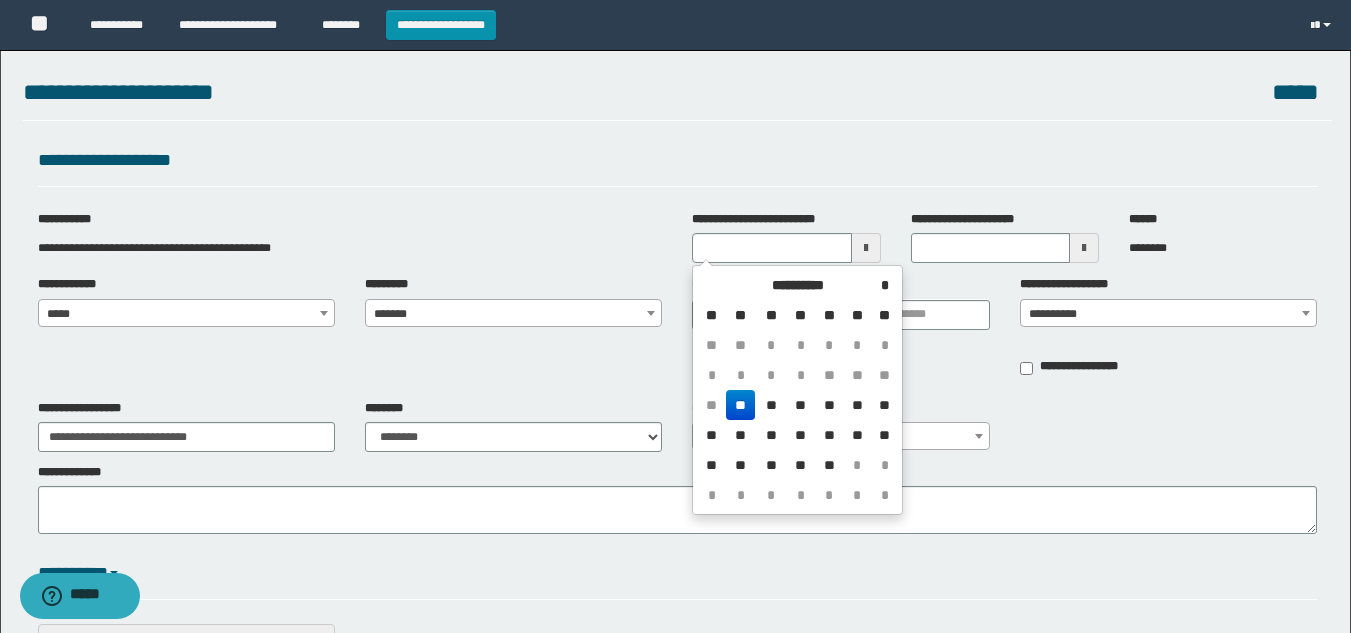 click on "**" at bounding box center (740, 405) 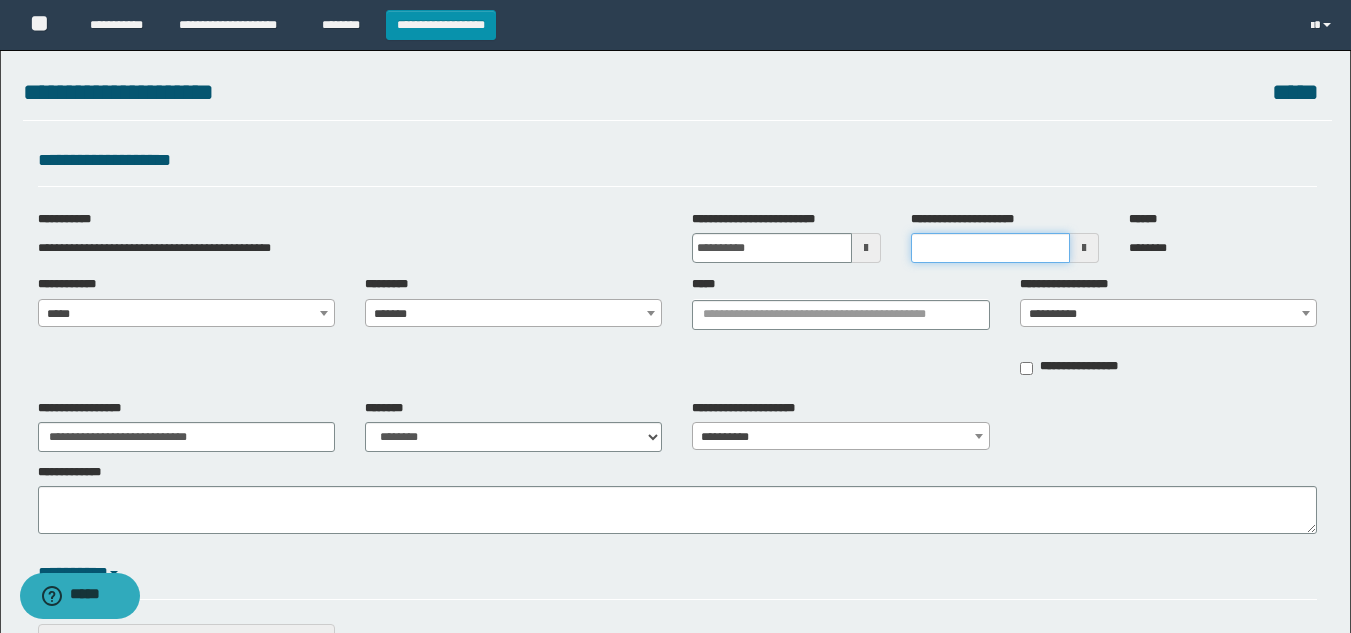 click on "**********" at bounding box center (990, 248) 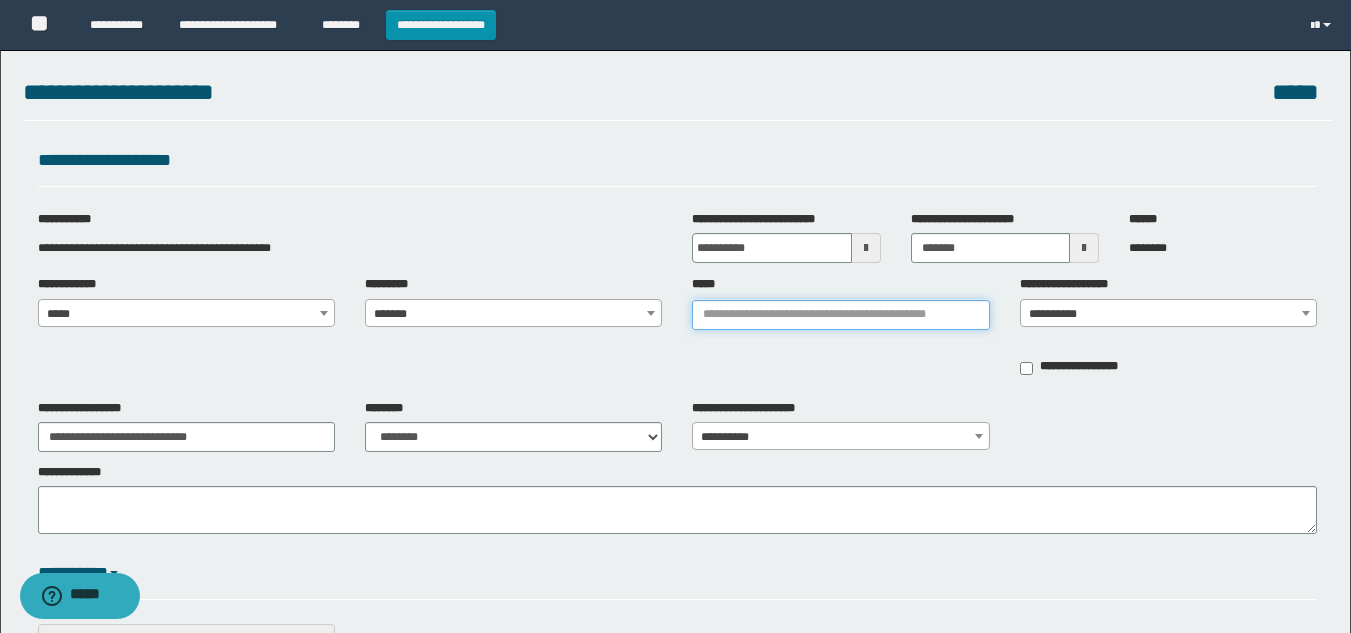 click on "*****" at bounding box center [840, 315] 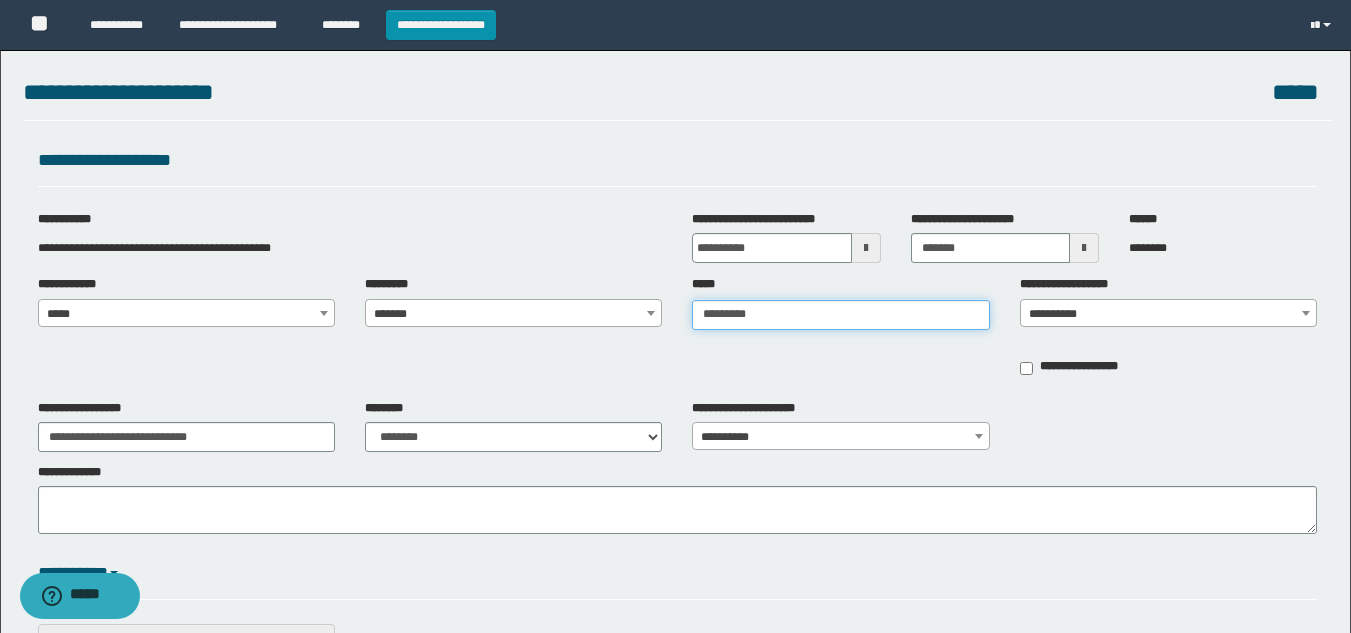 type on "**********" 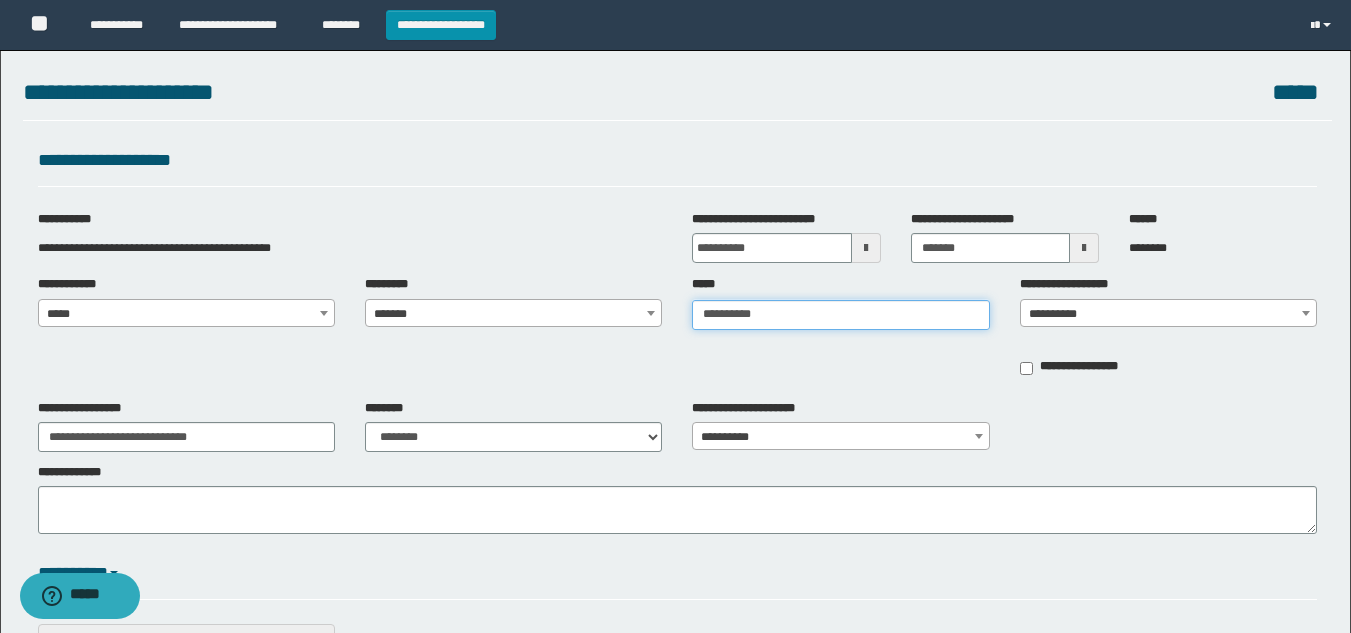 type on "**********" 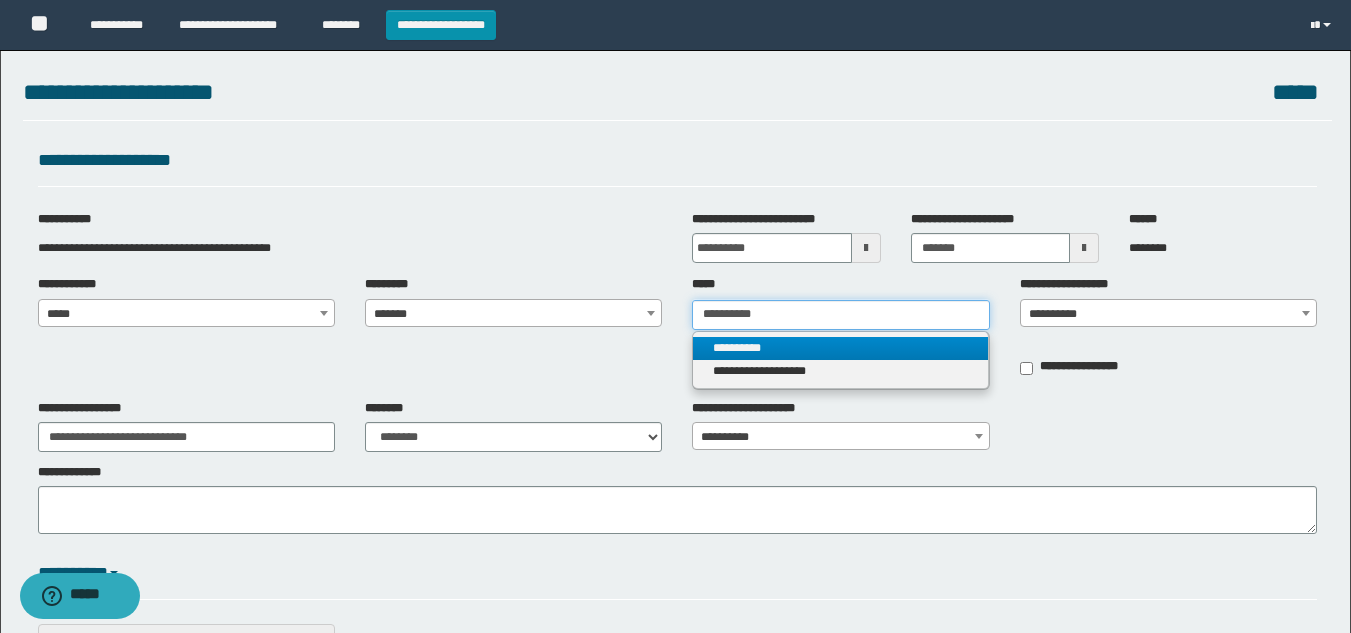 type on "**********" 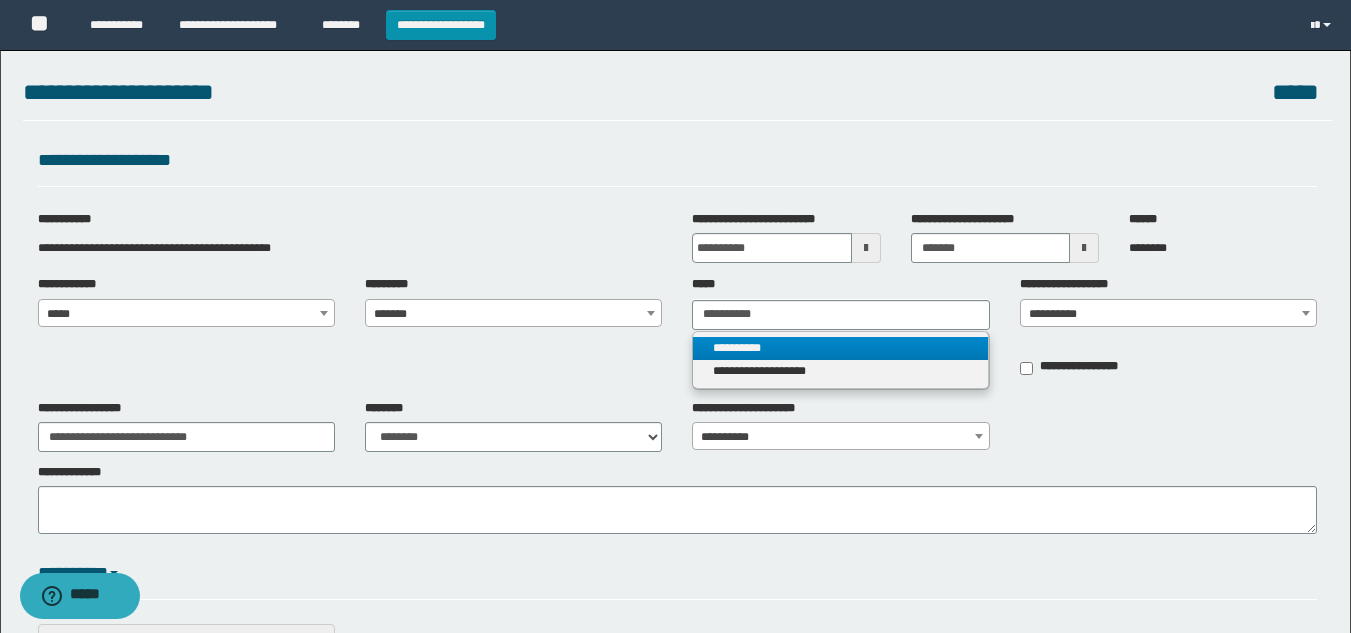 type 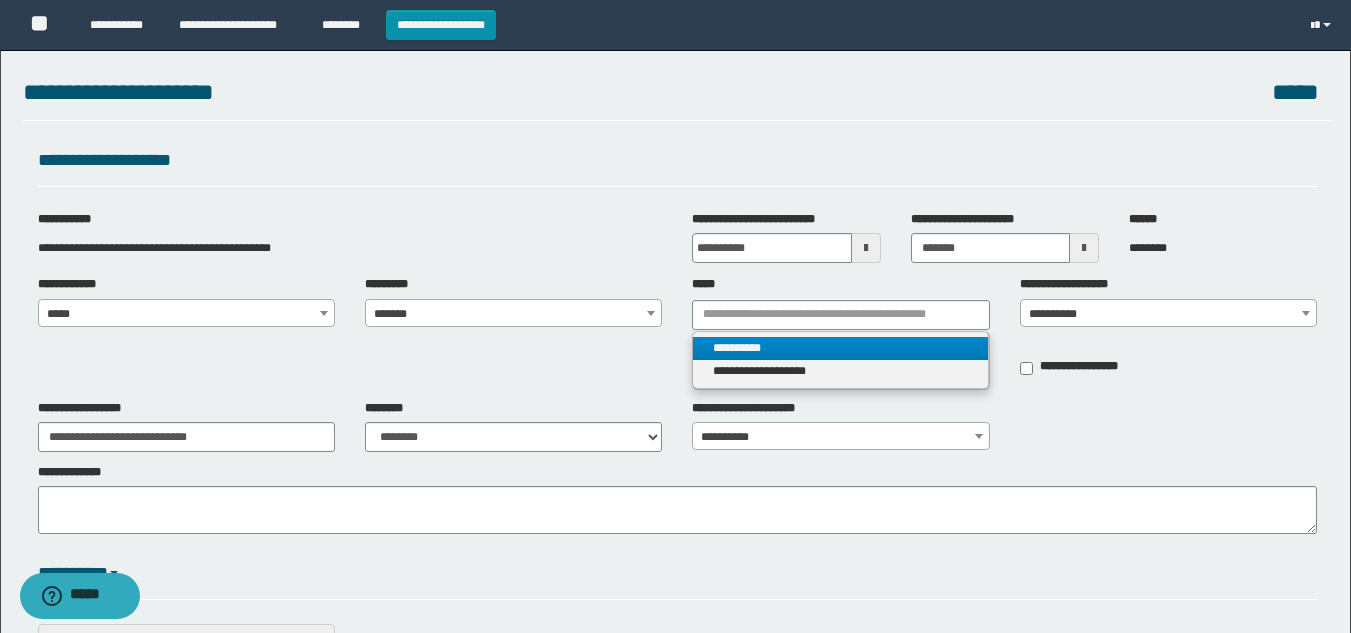 click on "**********" at bounding box center [840, 348] 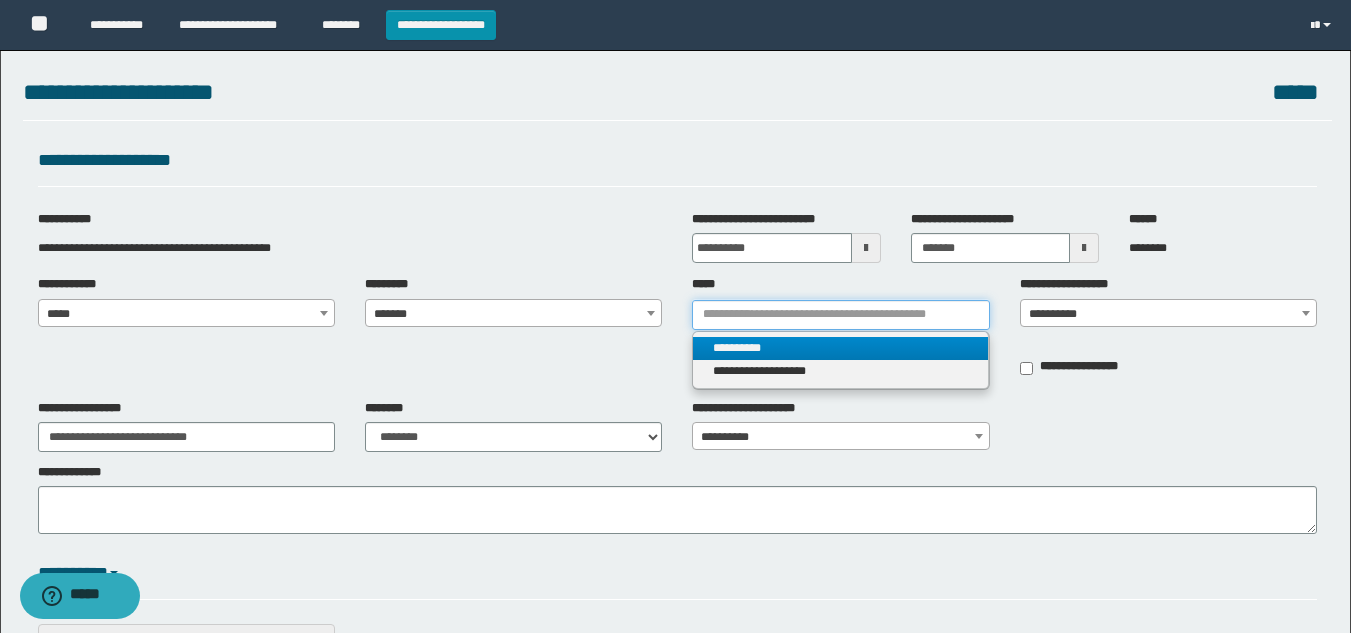 type 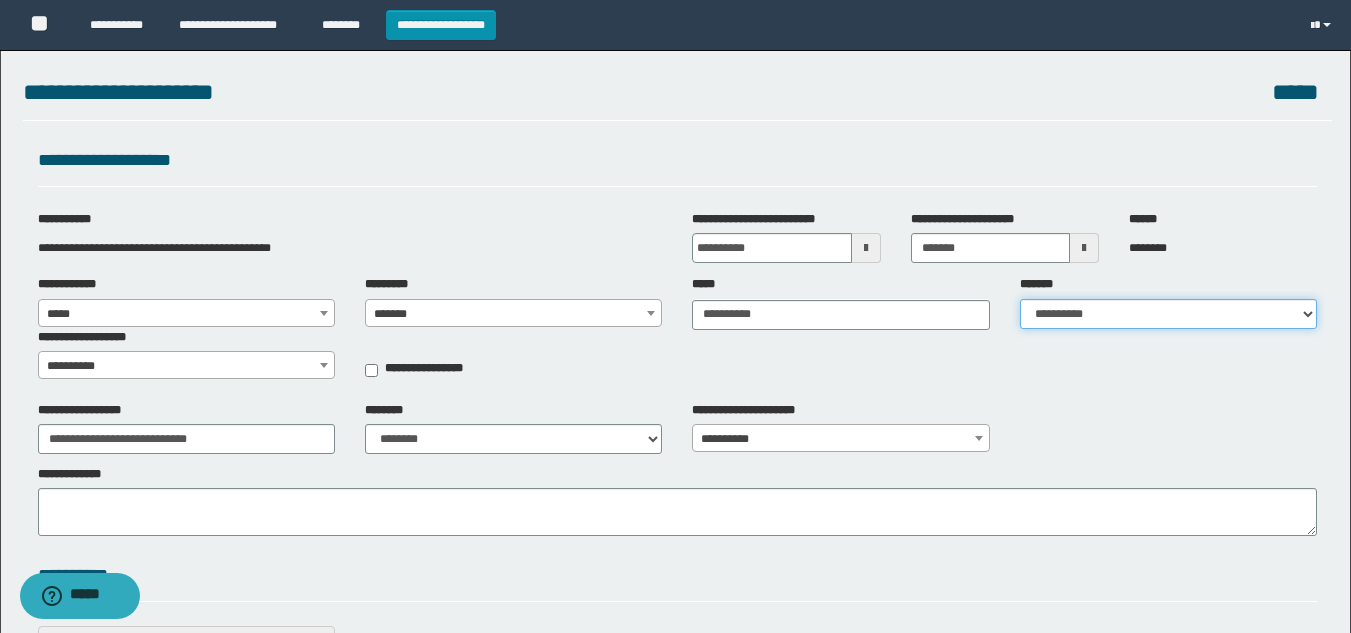 click on "**********" at bounding box center (1168, 314) 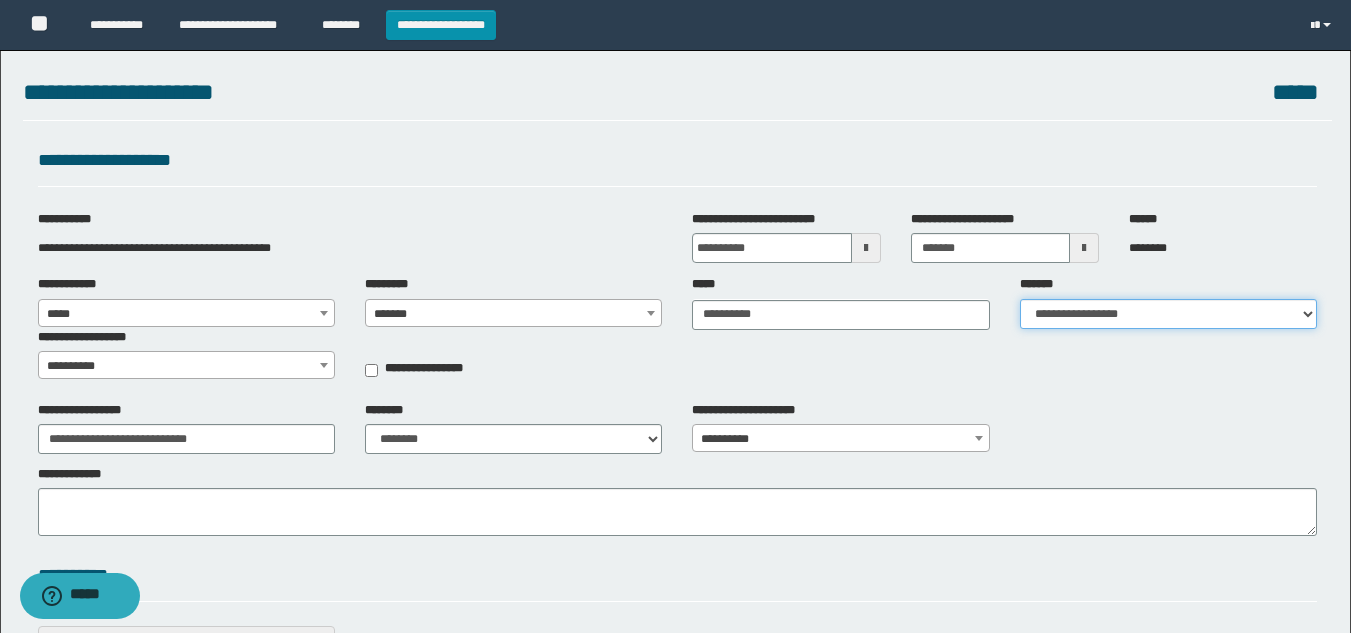 click on "**********" at bounding box center [1168, 314] 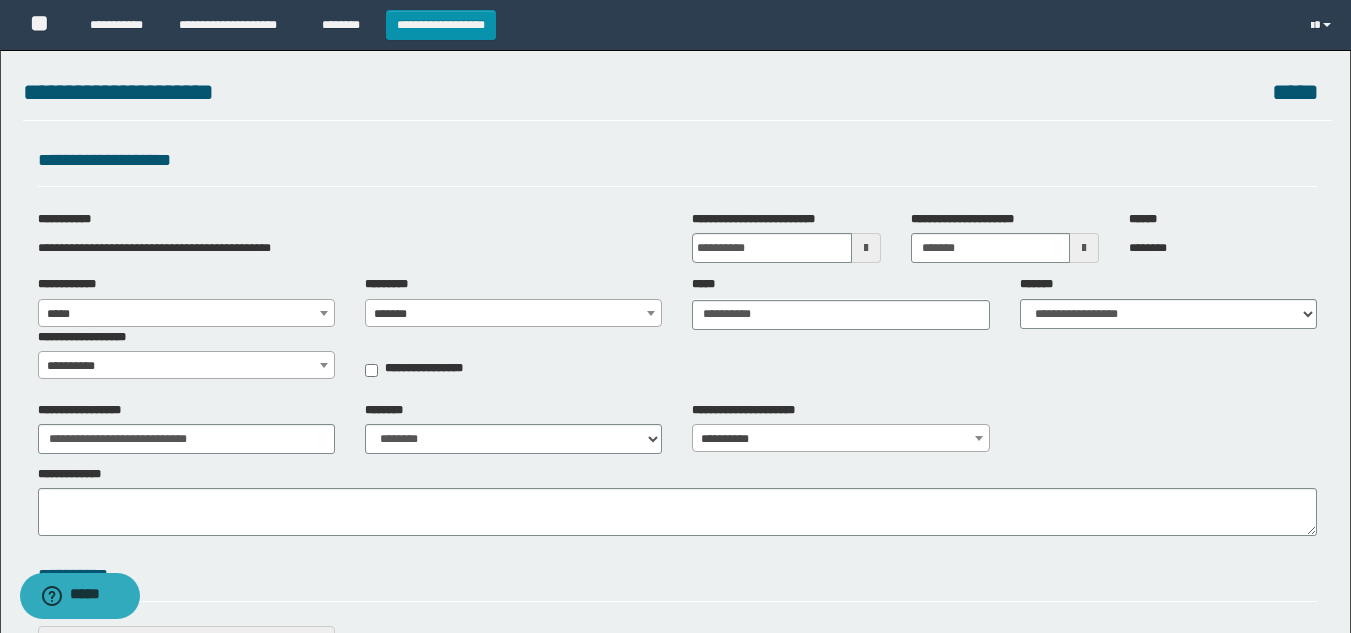 click on "**********" at bounding box center [186, 366] 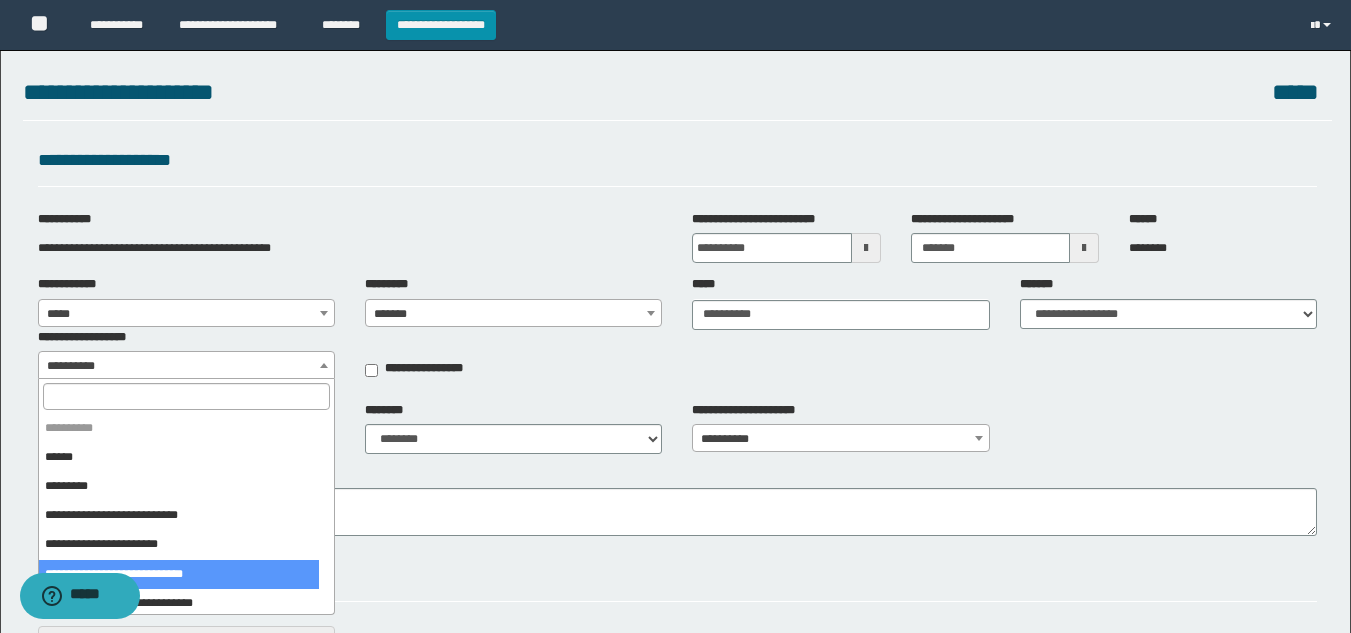 select on "***" 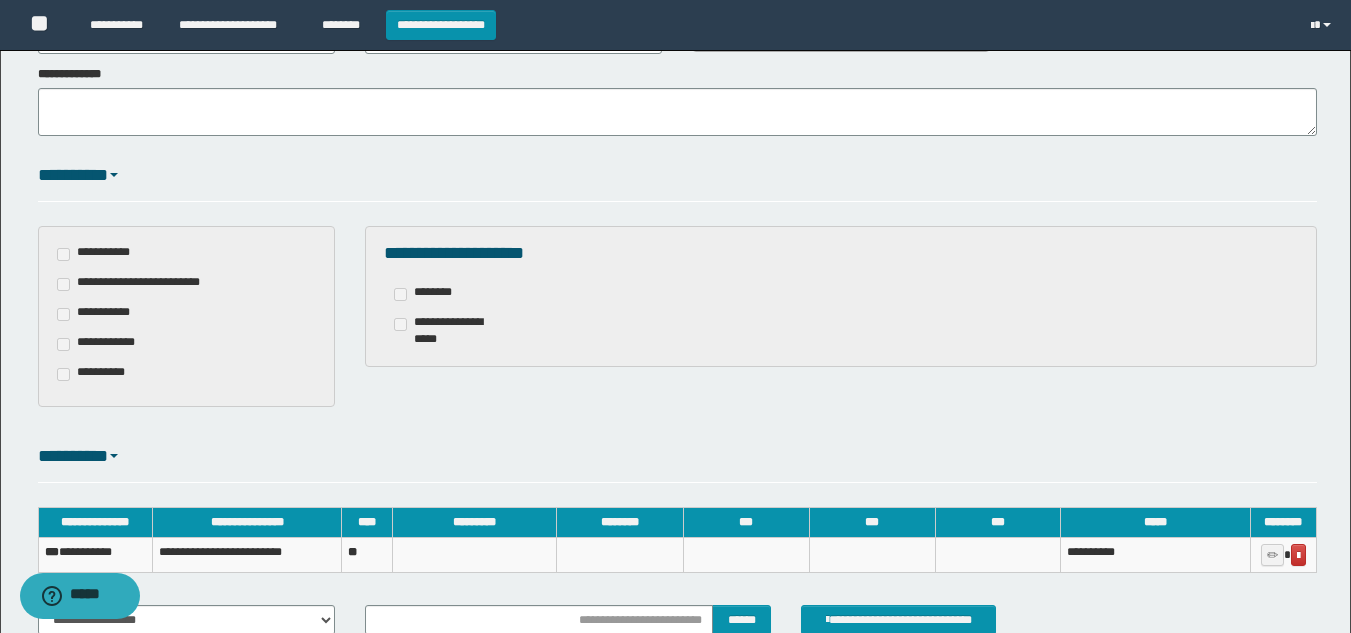 scroll, scrollTop: 579, scrollLeft: 0, axis: vertical 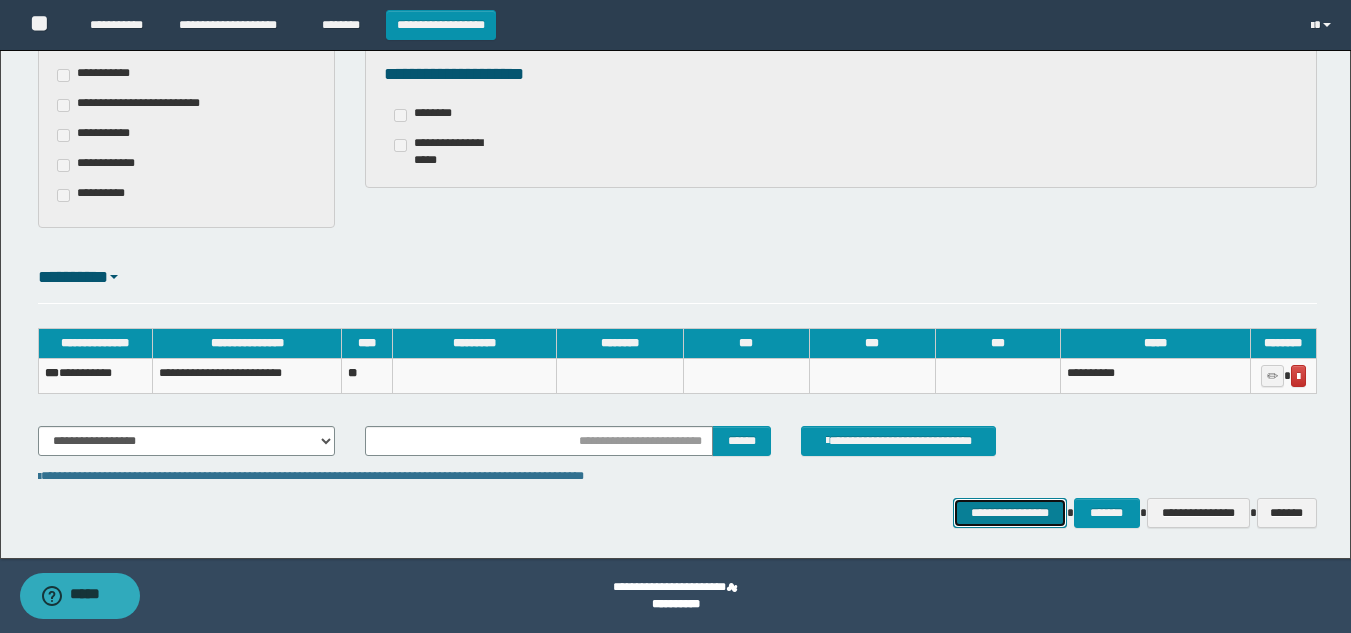 click on "**********" at bounding box center [1009, 513] 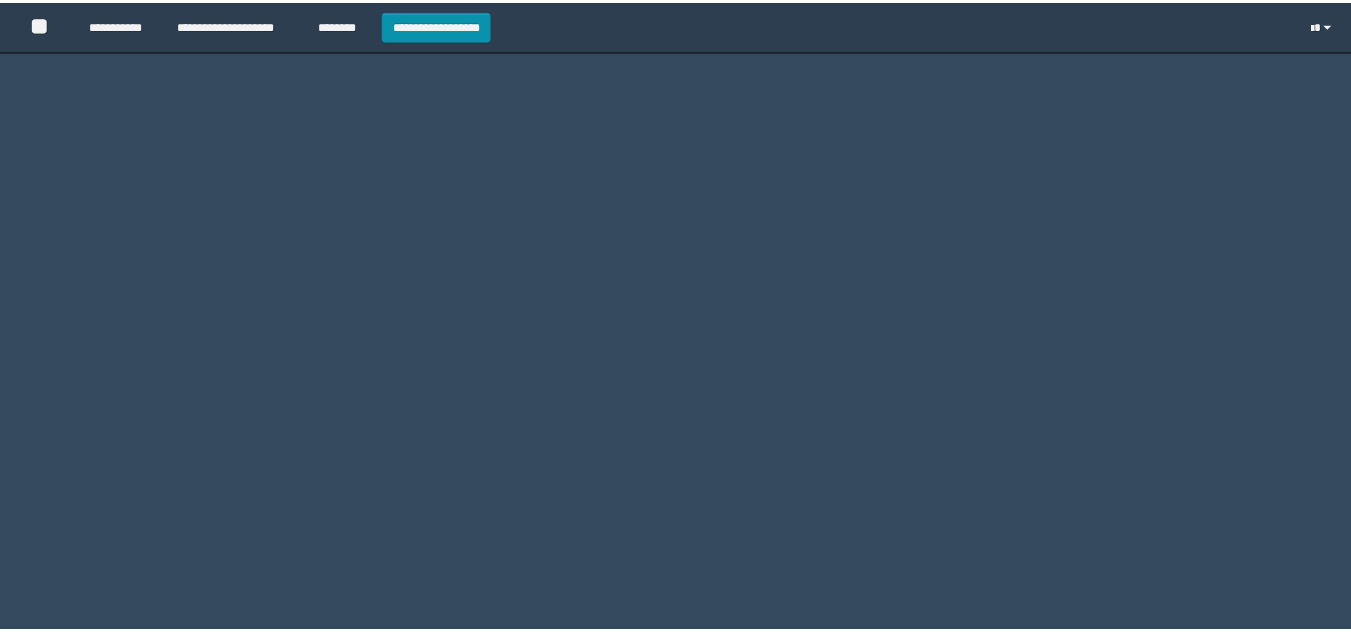 scroll, scrollTop: 0, scrollLeft: 0, axis: both 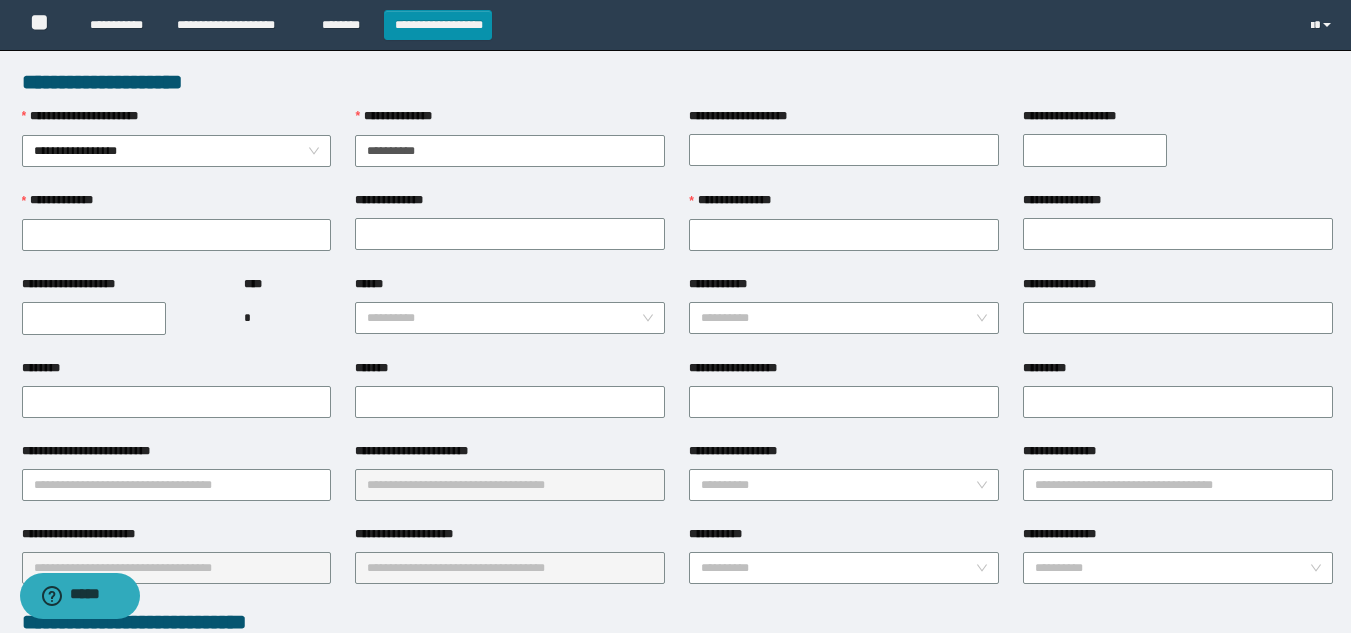 type on "**********" 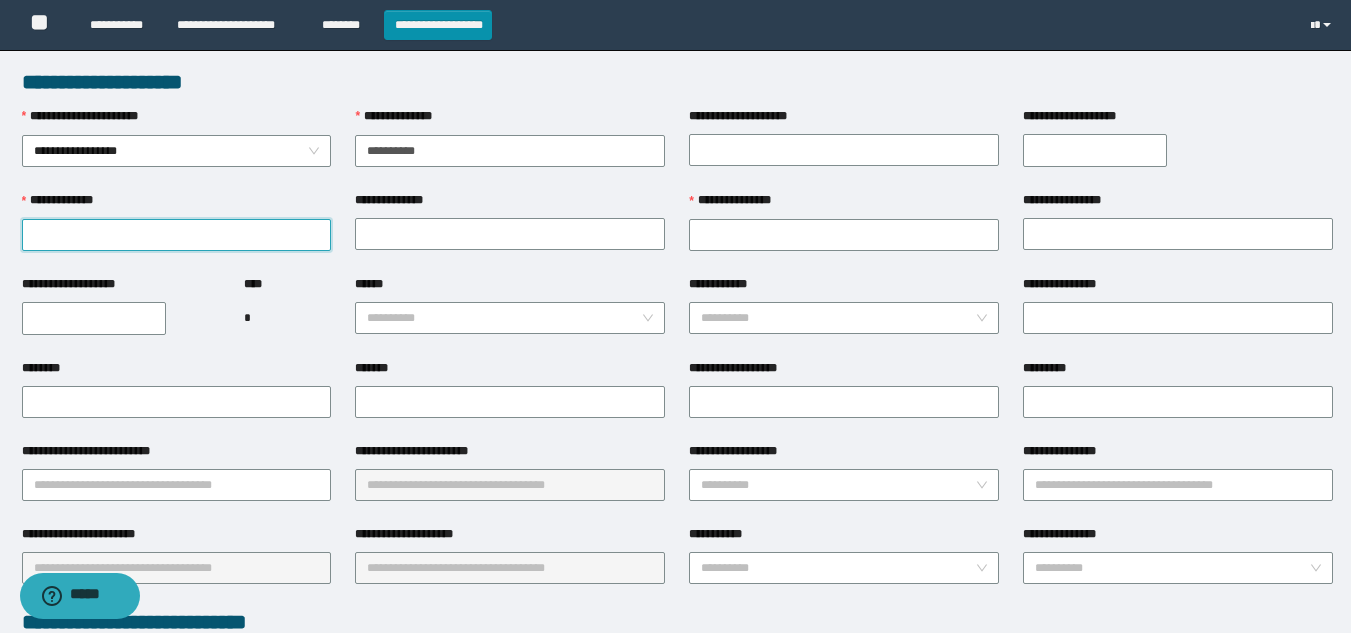 click on "**********" at bounding box center [177, 235] 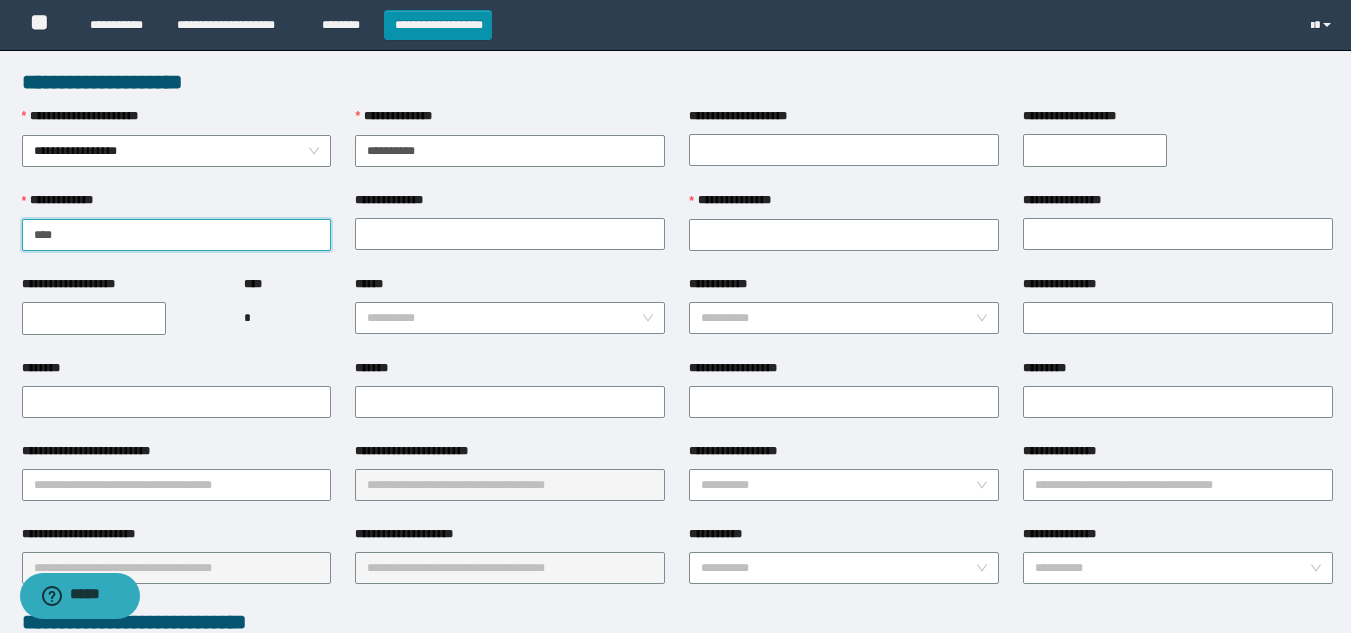 type on "****" 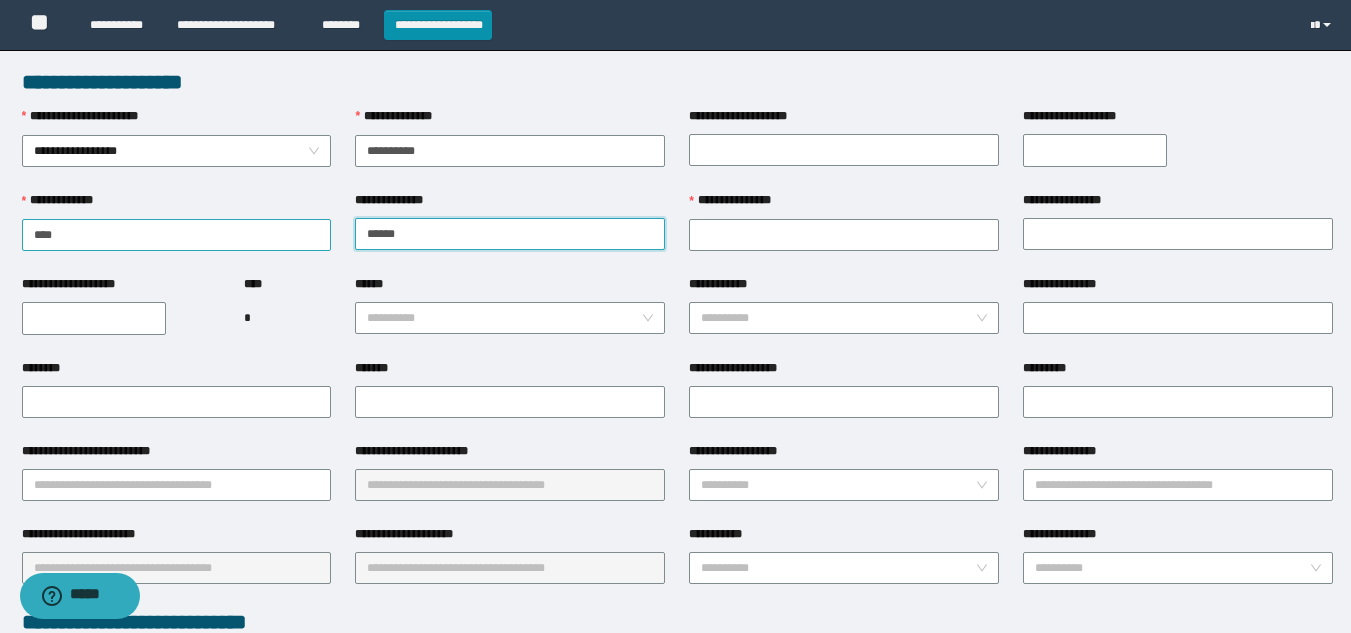 type on "******" 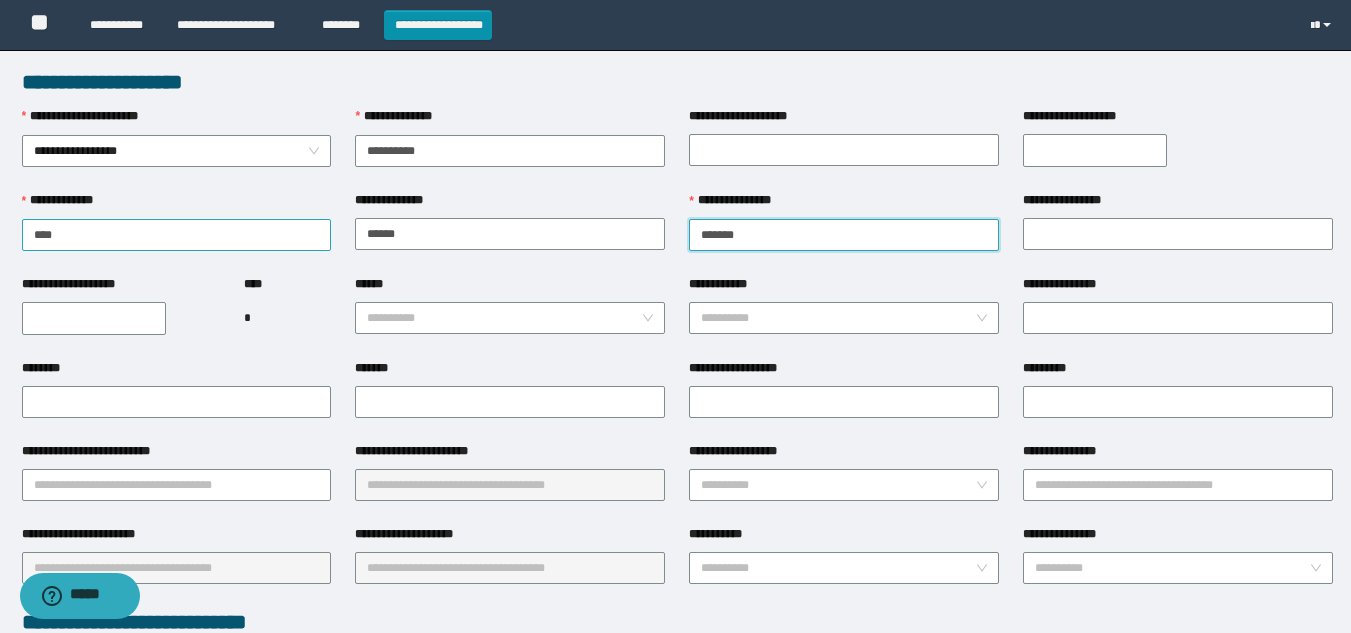 type on "*******" 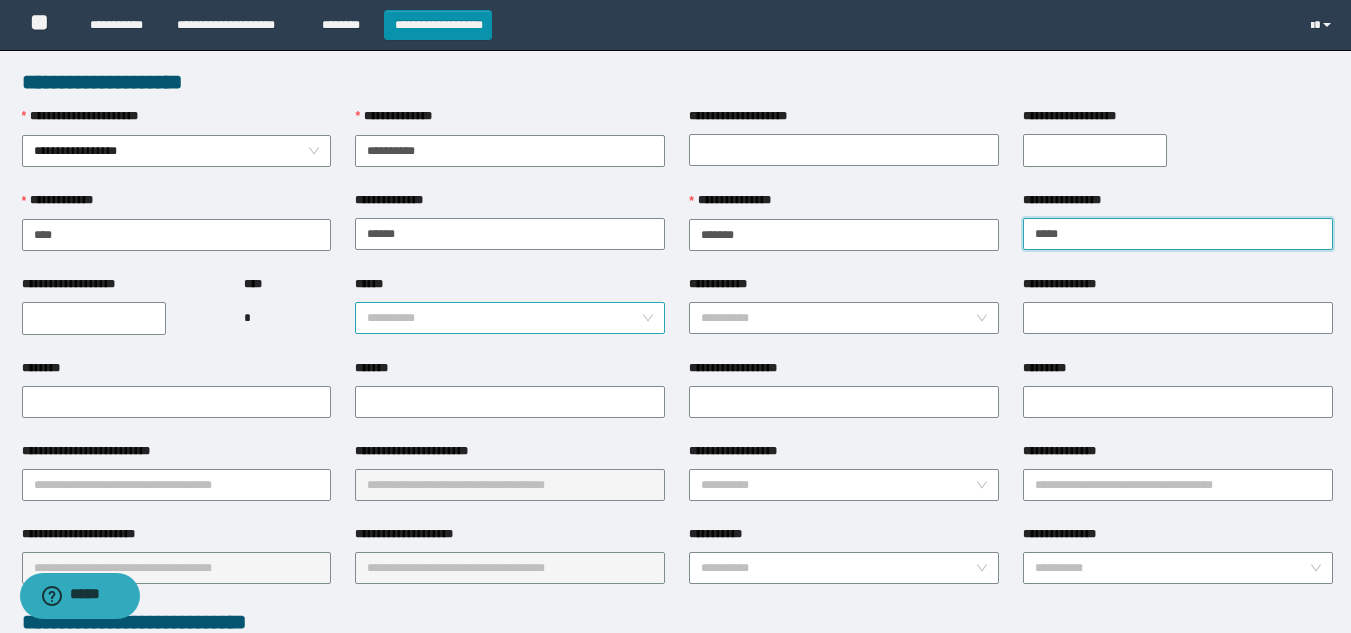 type on "*****" 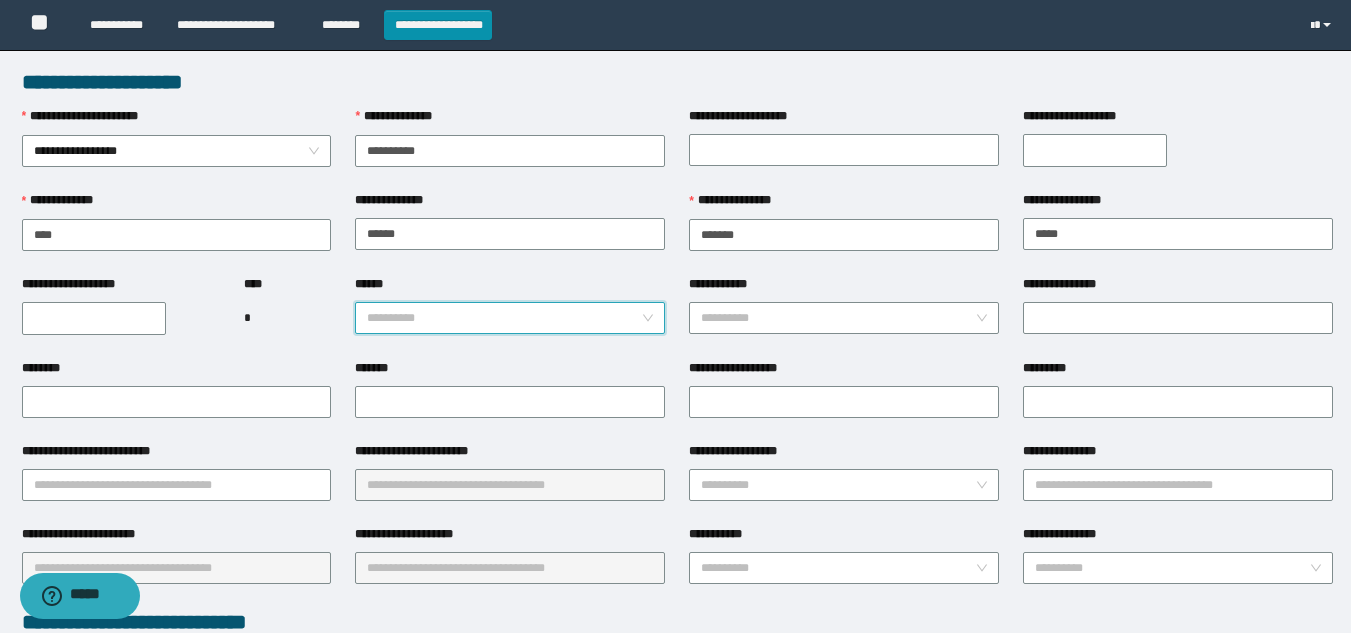click on "******" at bounding box center [504, 318] 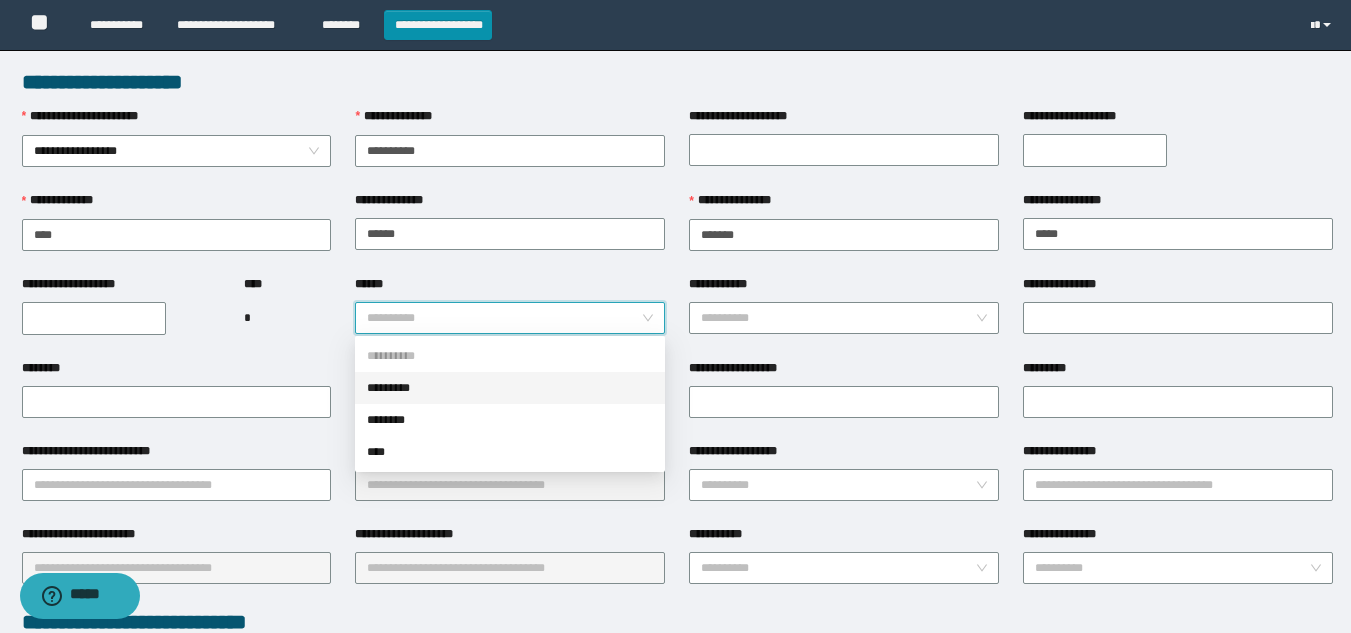 click on "*********" at bounding box center [510, 388] 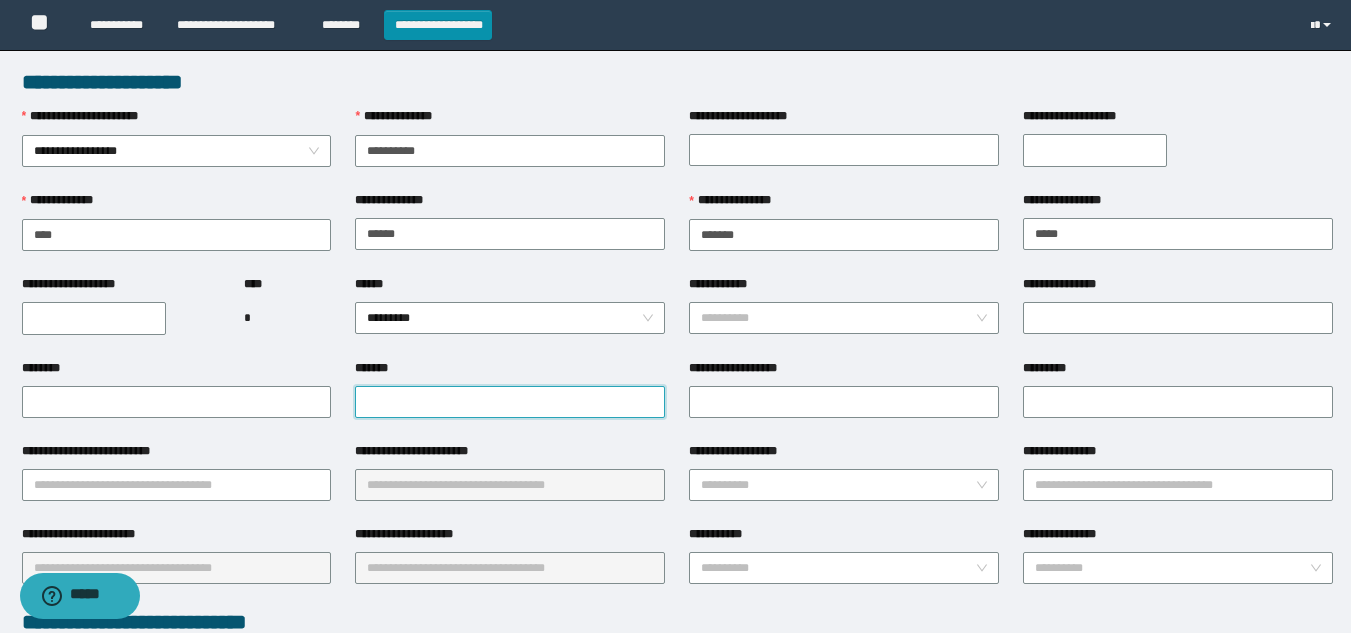 paste on "**********" 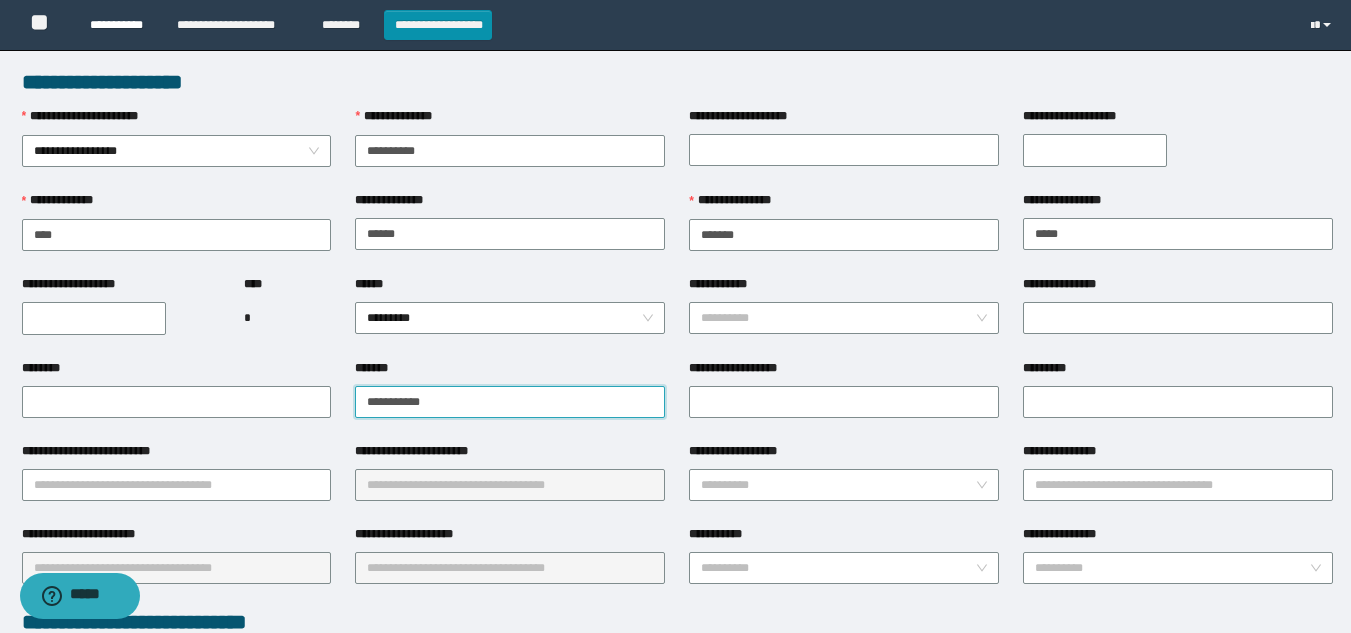 type on "**********" 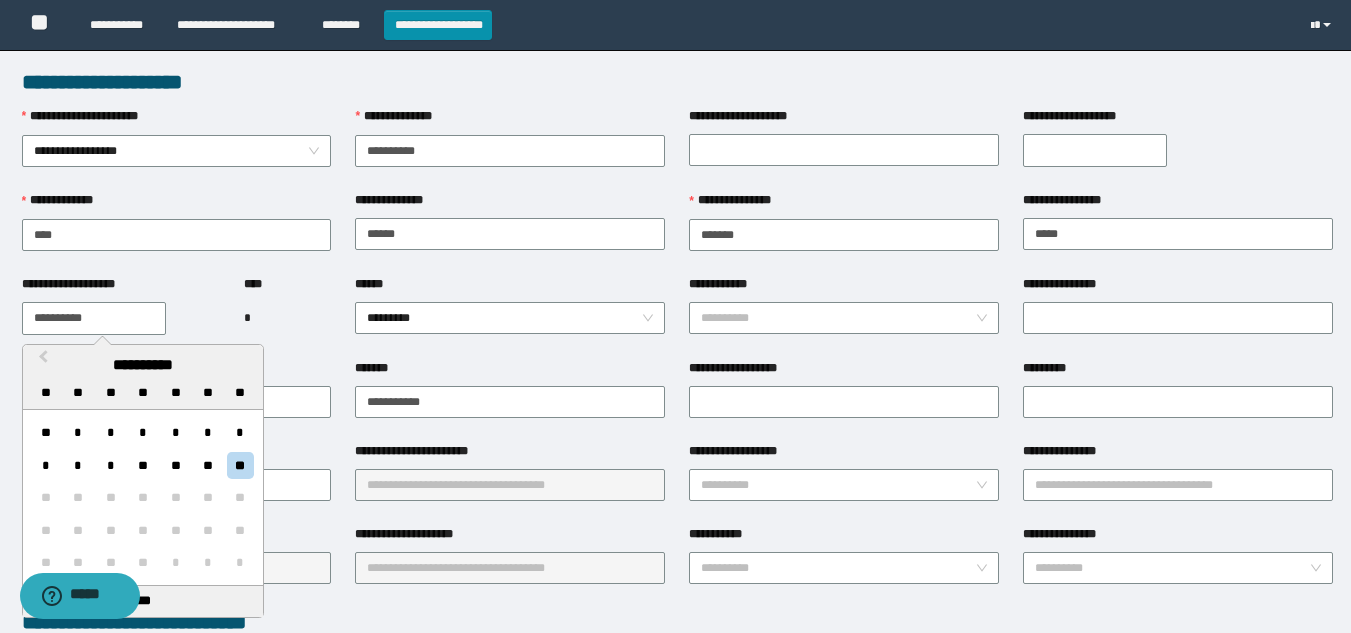 click on "**********" at bounding box center [94, 318] 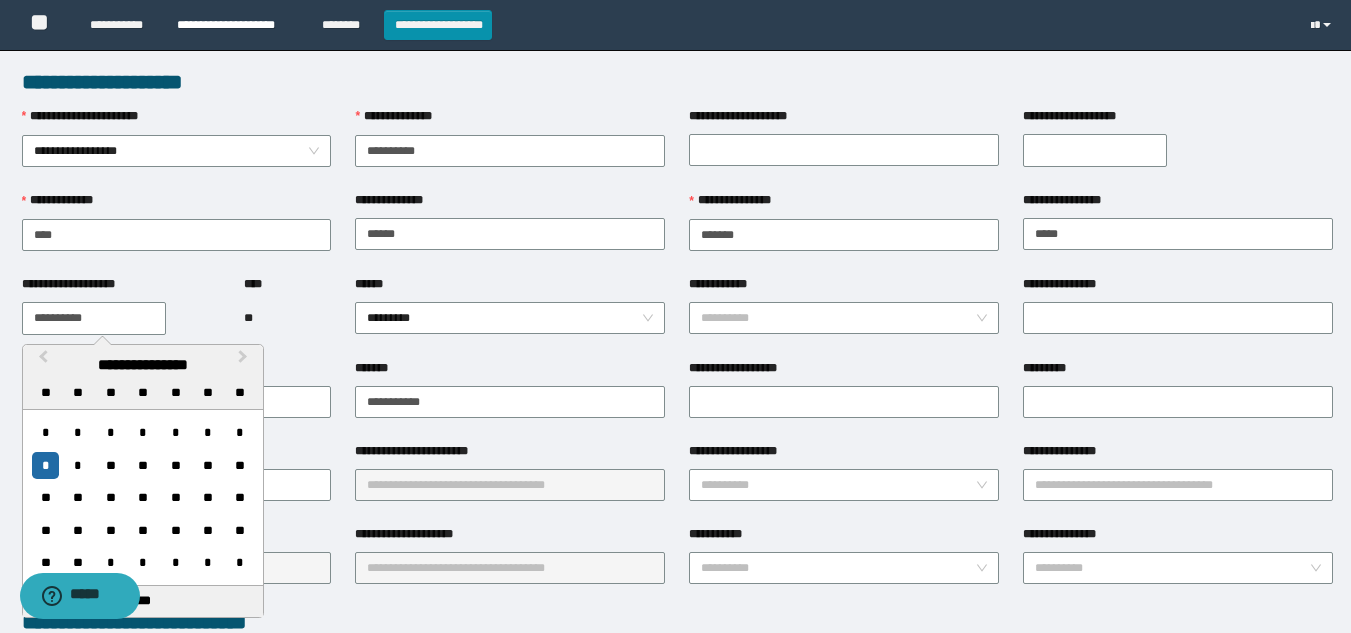 type on "**********" 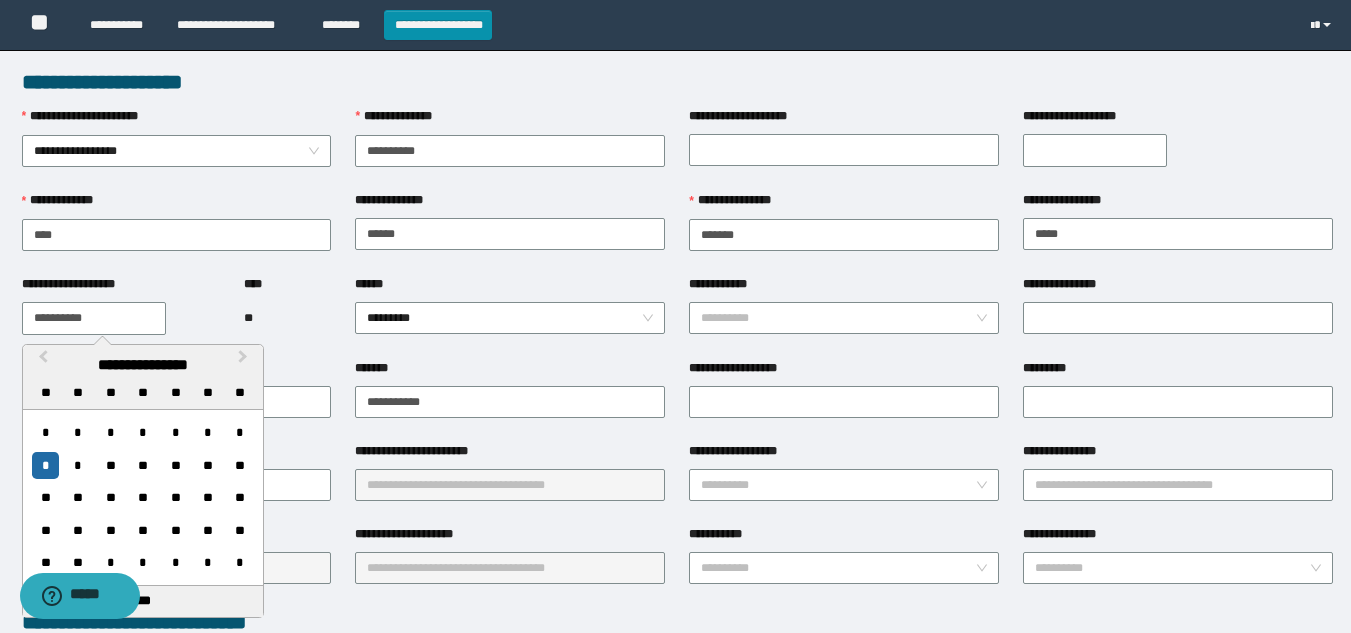 click on "****** *********" at bounding box center (510, 317) 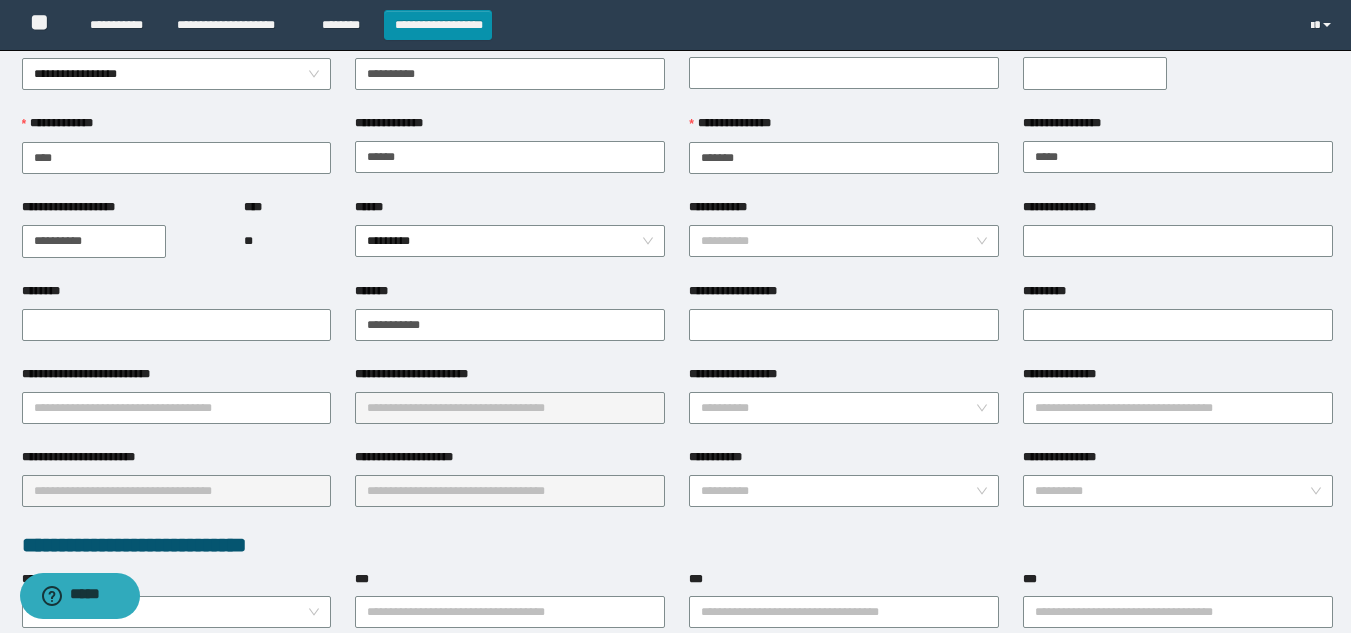 scroll, scrollTop: 200, scrollLeft: 0, axis: vertical 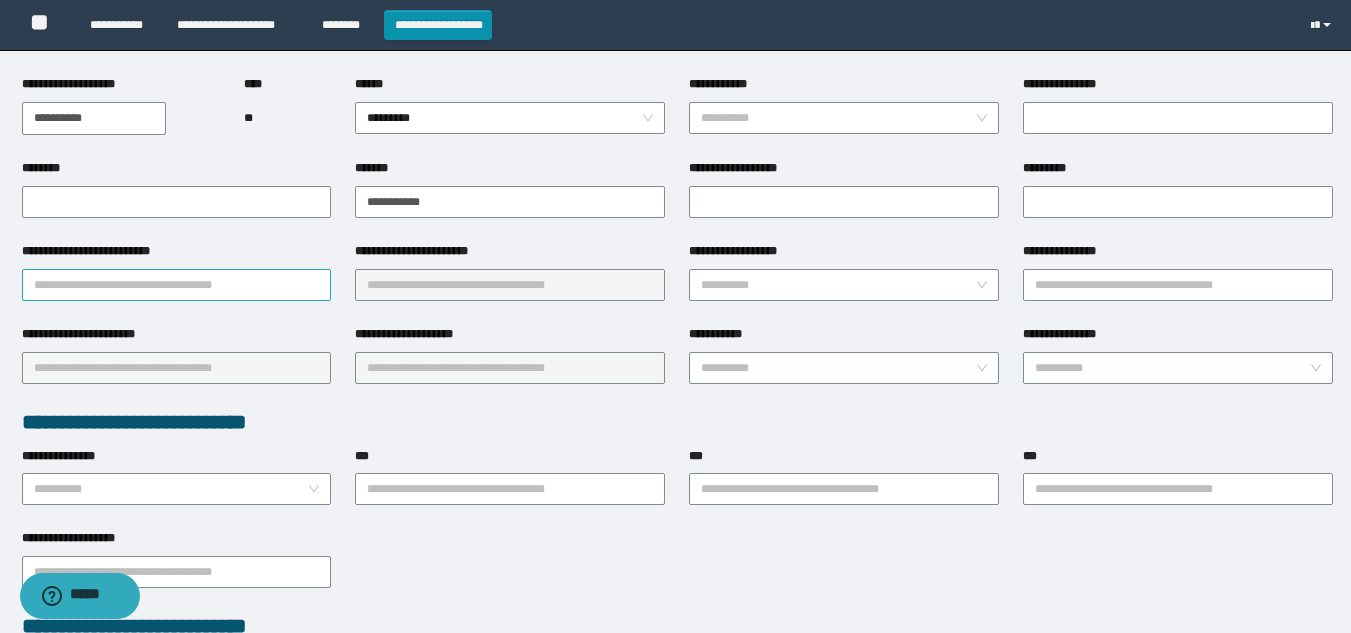 click on "**********" at bounding box center [177, 285] 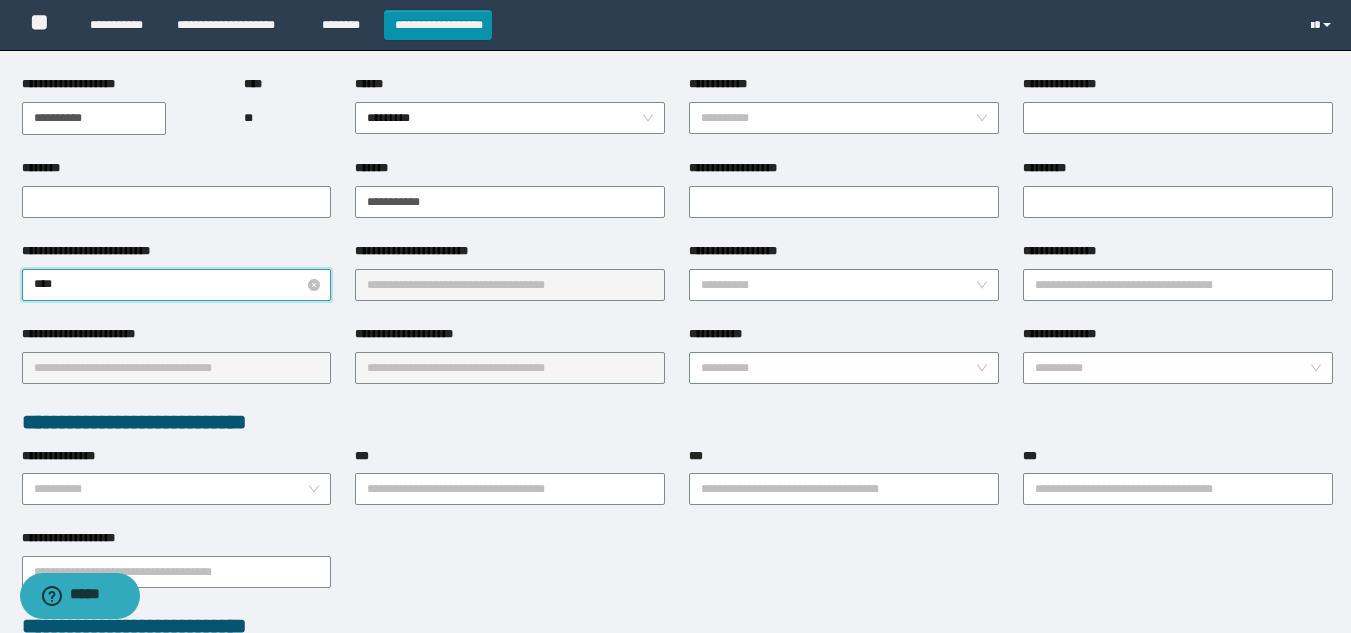 type on "*****" 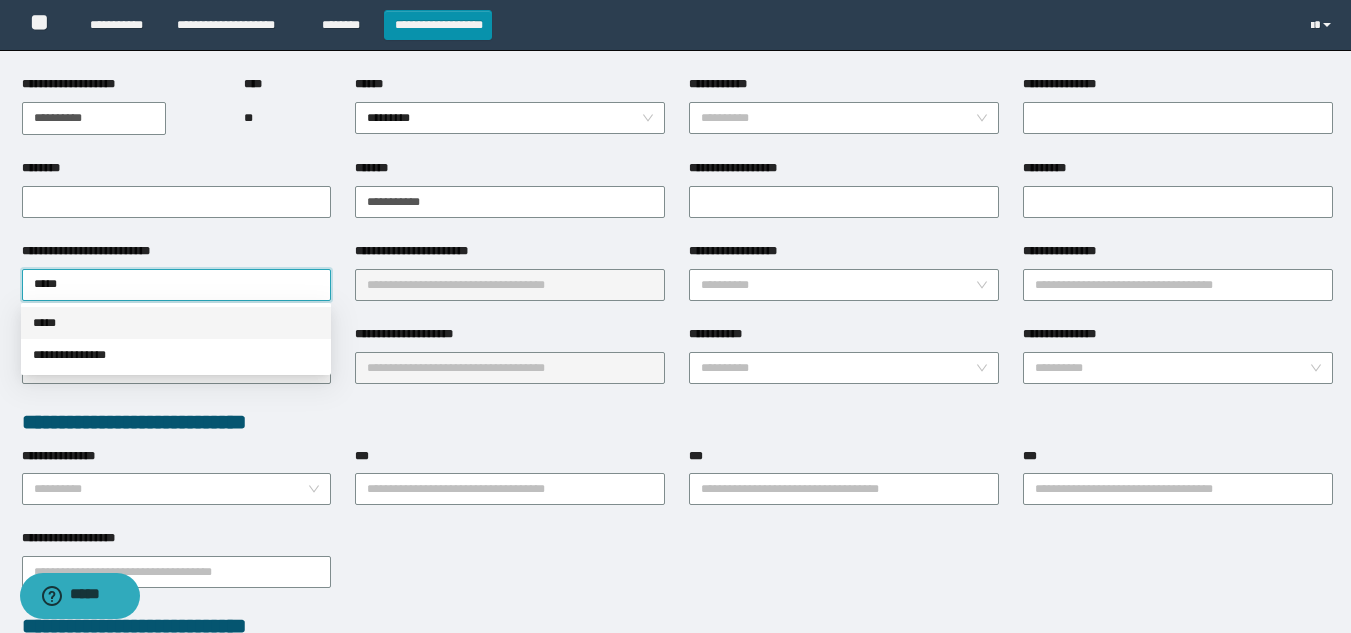 click on "*****" at bounding box center (176, 323) 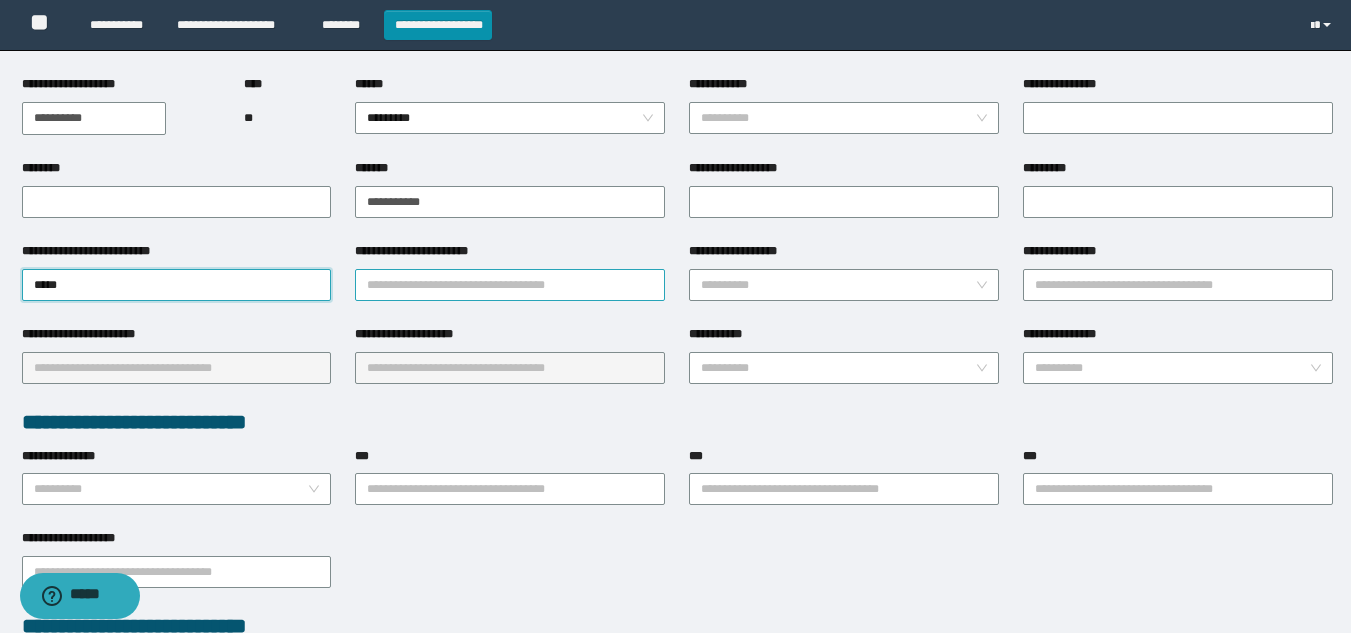 click on "**********" at bounding box center (510, 285) 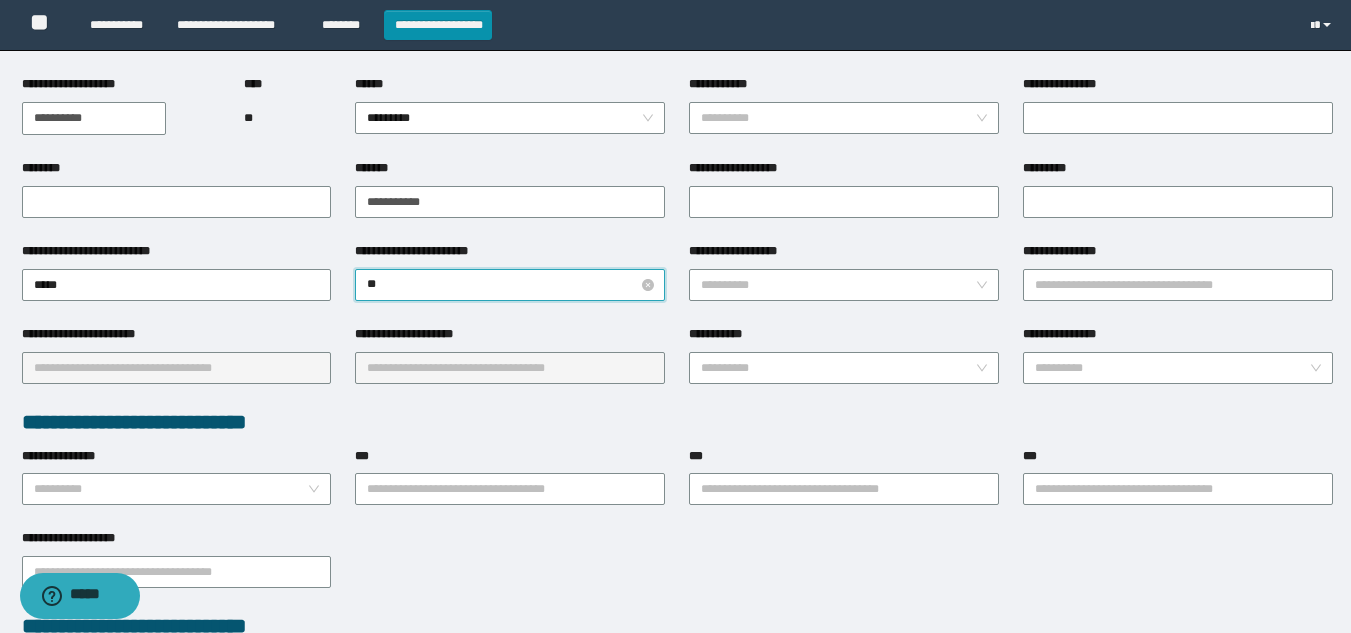 type on "***" 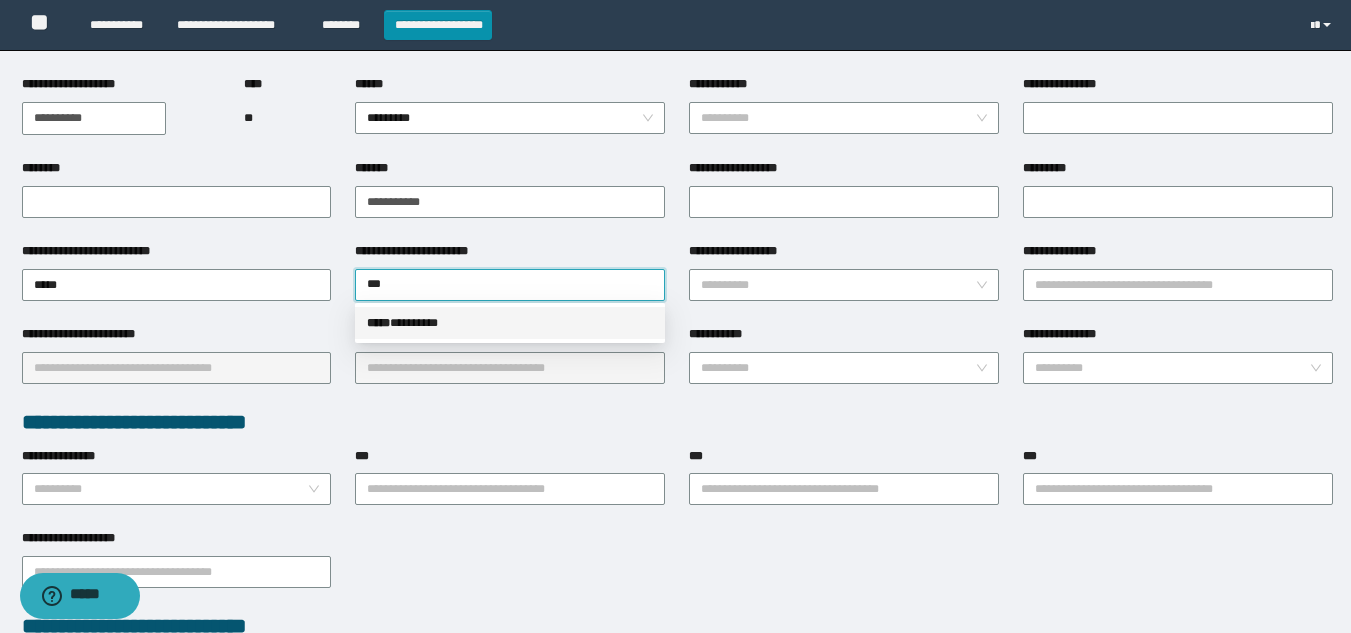 click on "***** * *******" at bounding box center (510, 323) 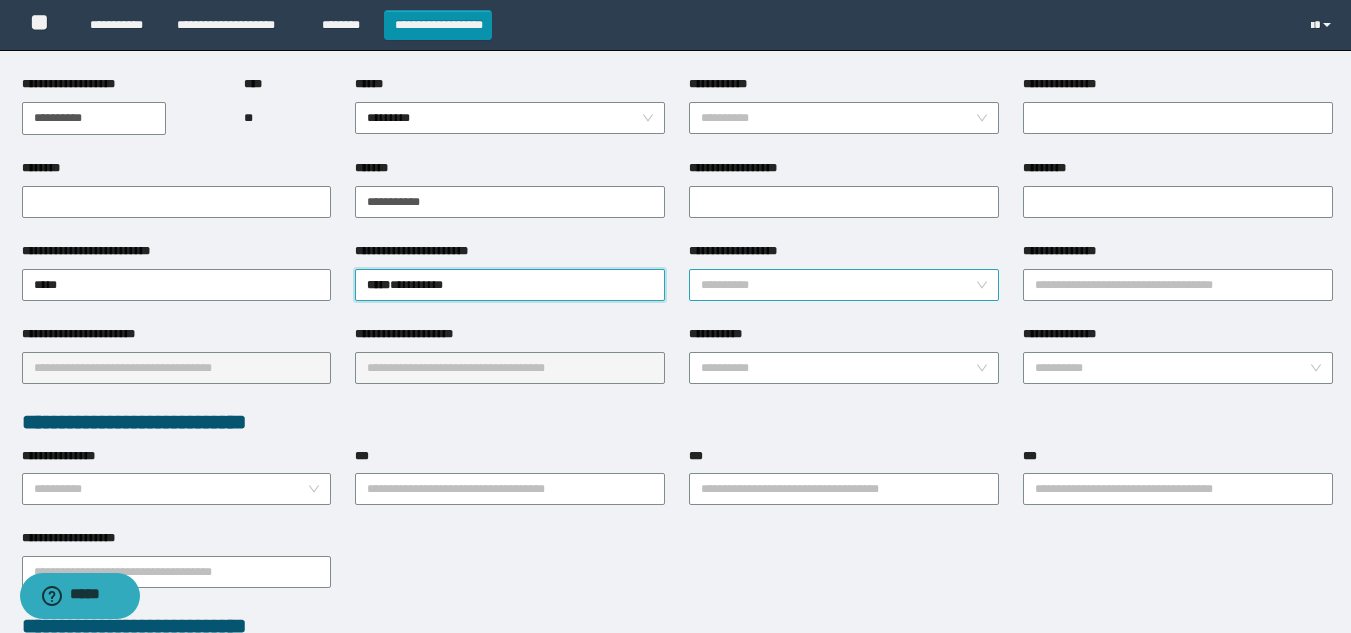 click on "**********" at bounding box center (838, 285) 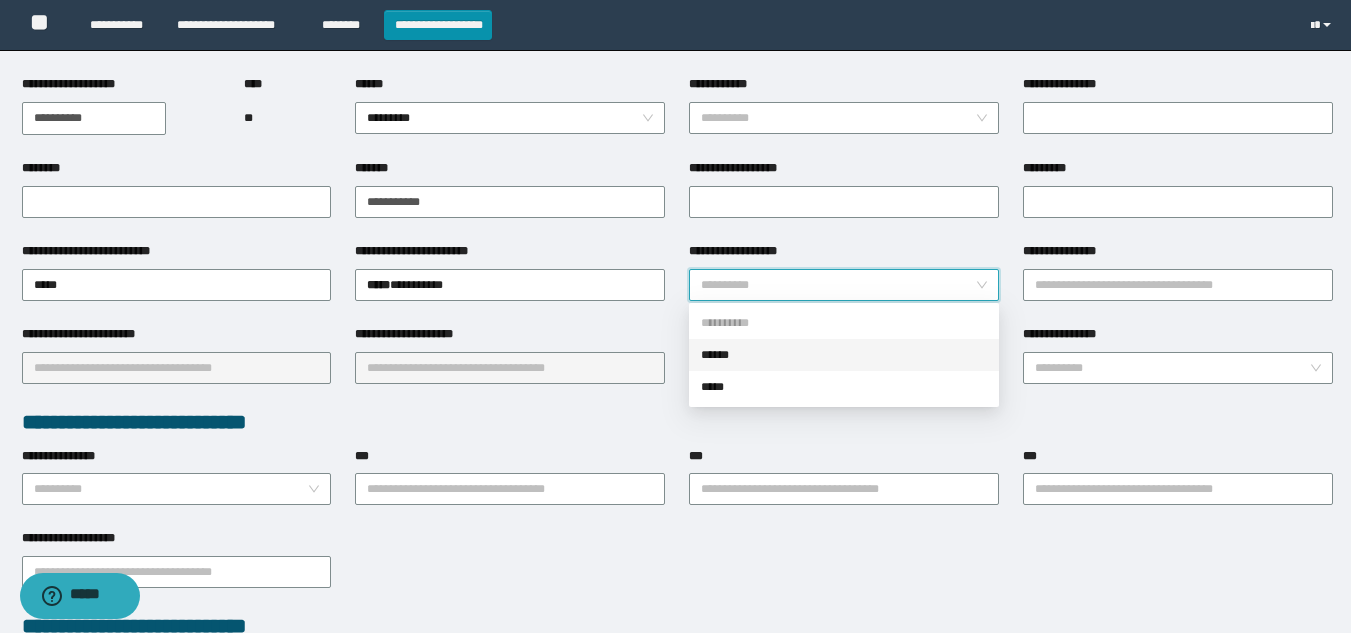 click on "******" at bounding box center [844, 355] 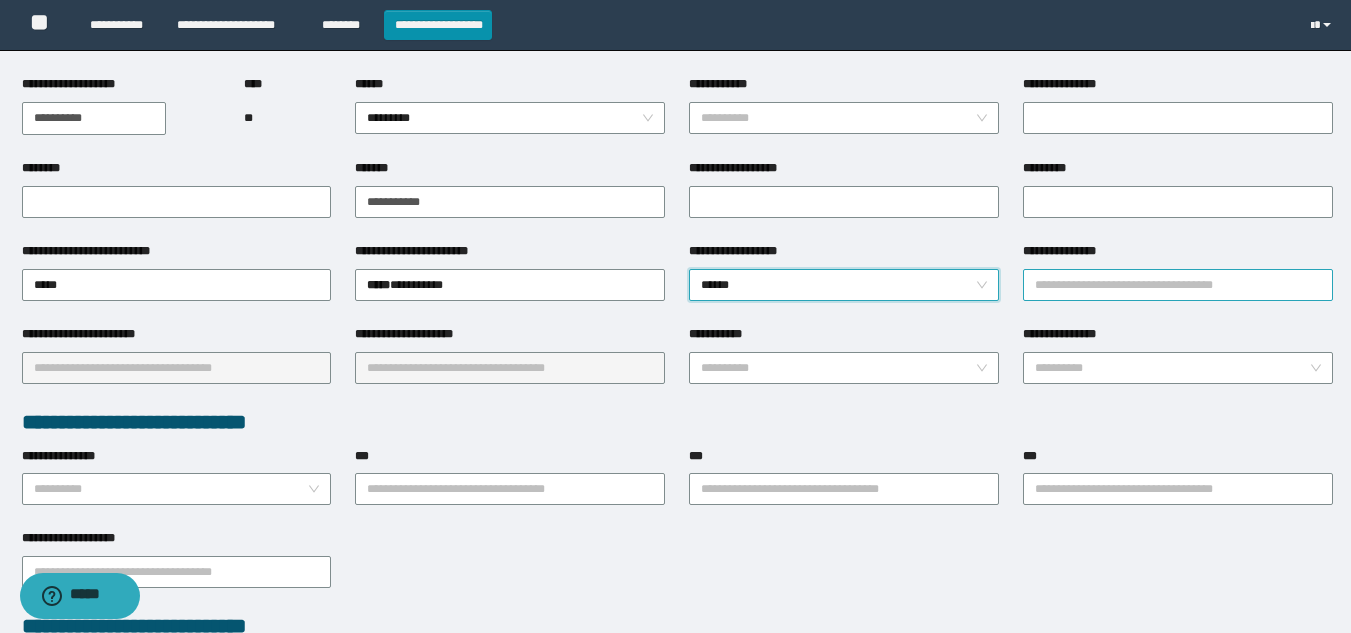 click on "**********" at bounding box center (1178, 285) 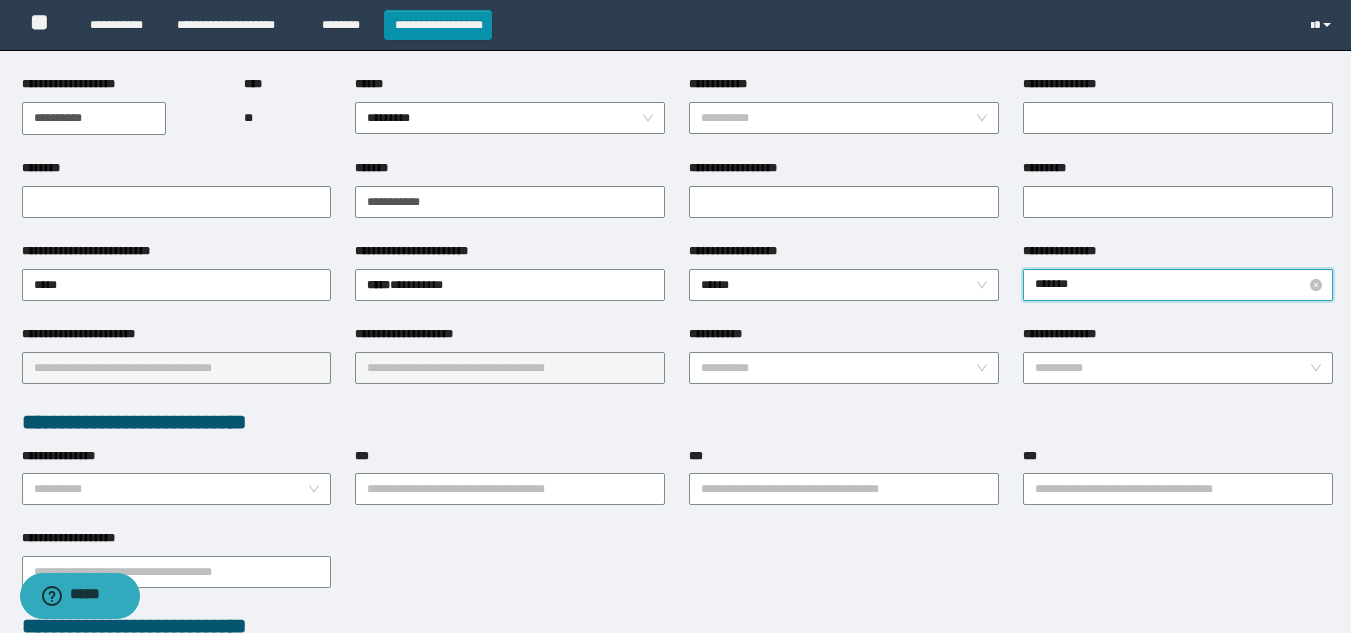 type on "********" 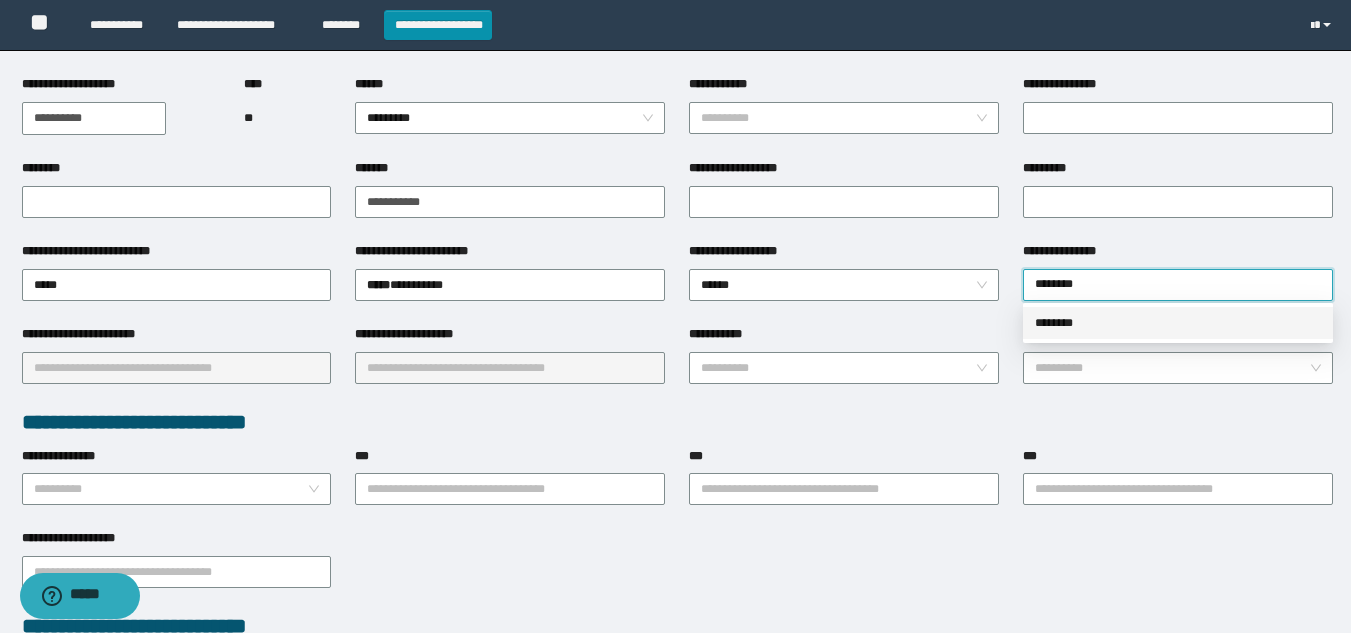 click on "********" at bounding box center [1178, 323] 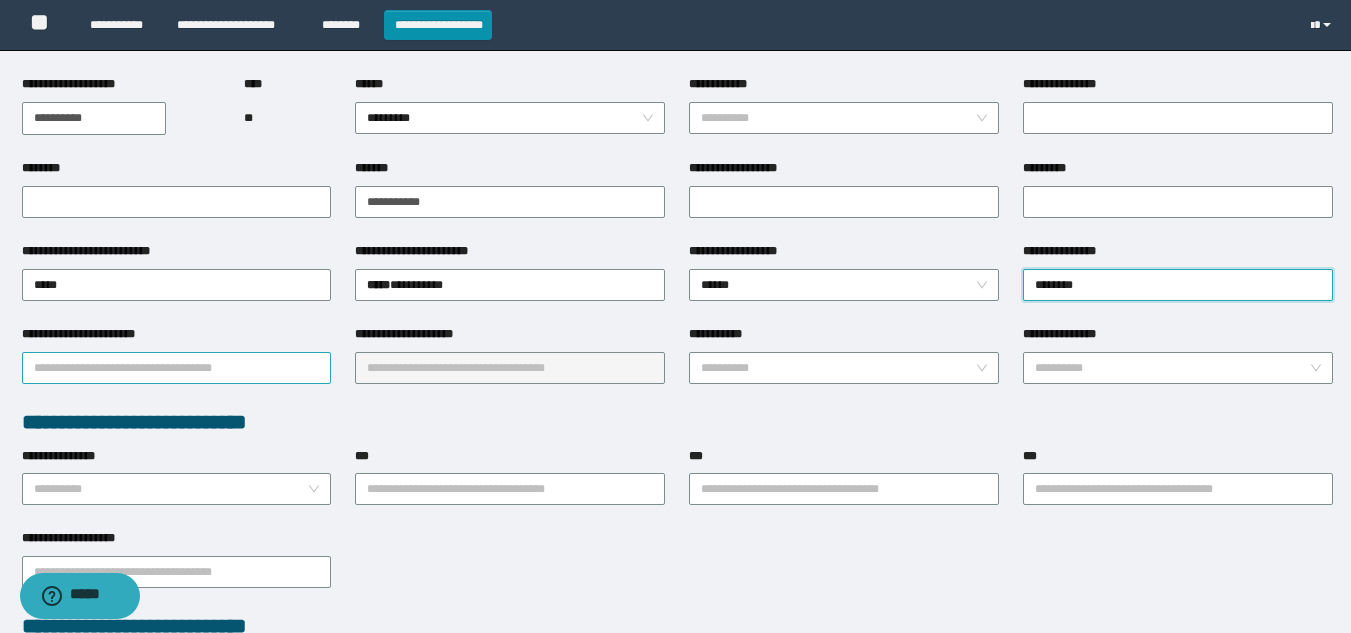 click on "**********" at bounding box center [177, 368] 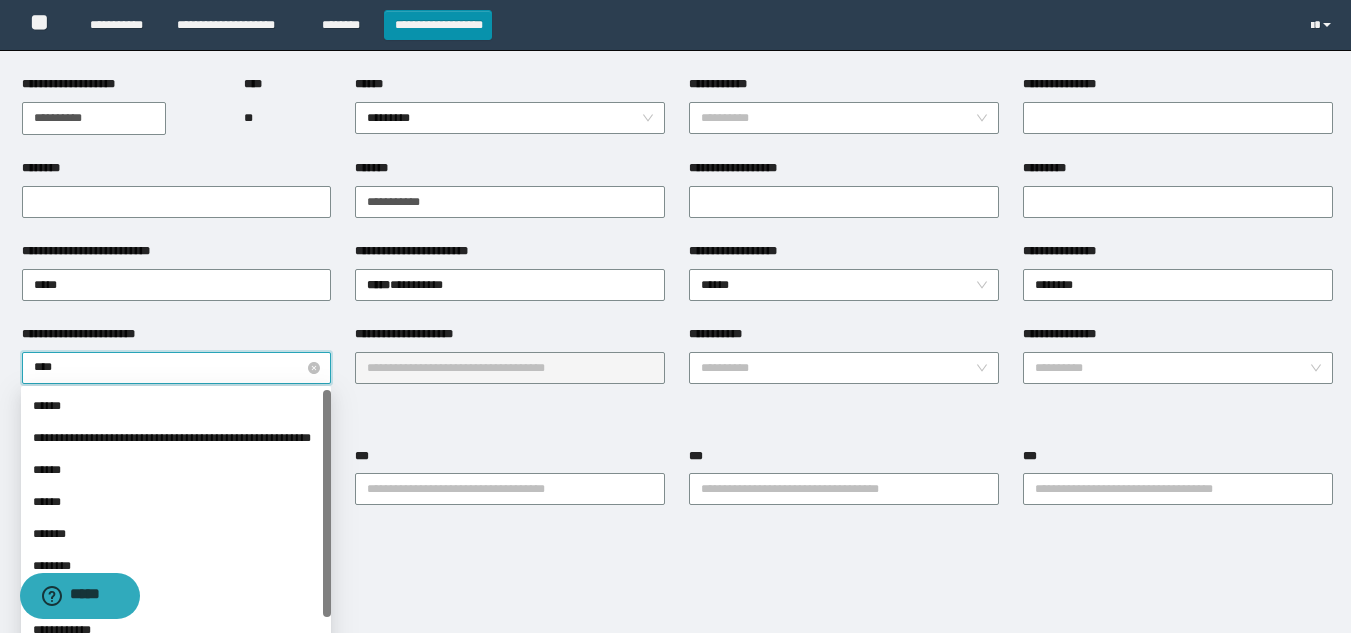 type on "*****" 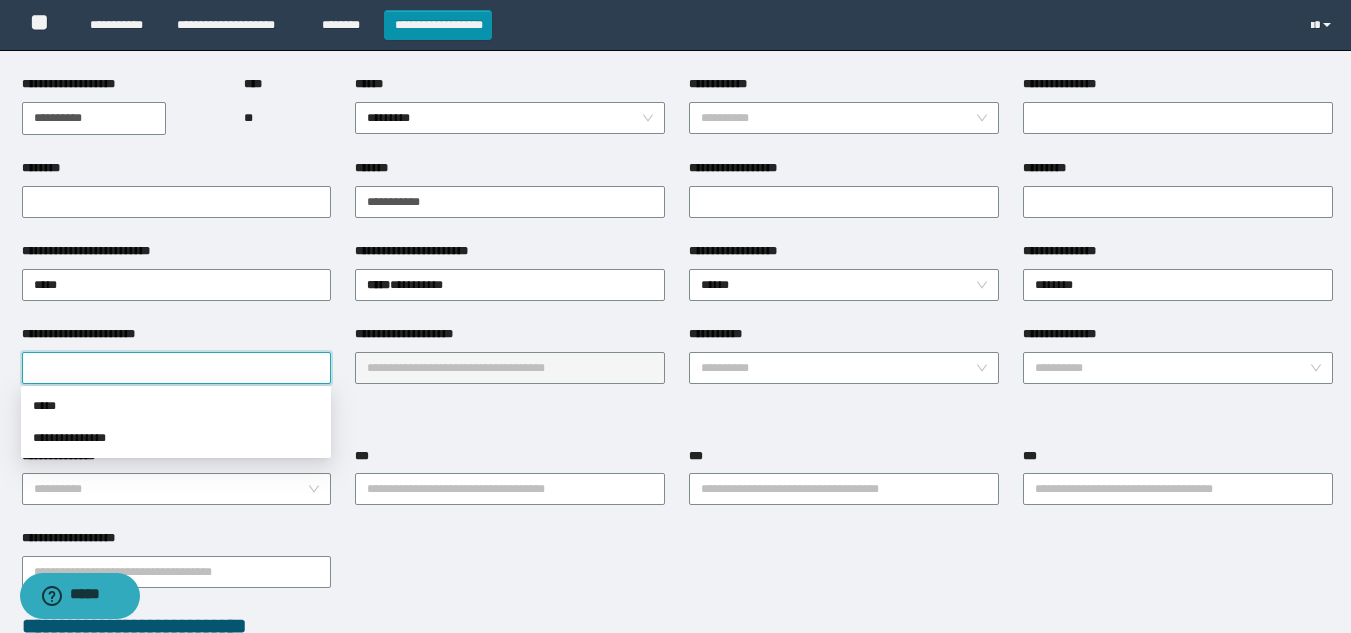 click on "**********" at bounding box center [177, 366] 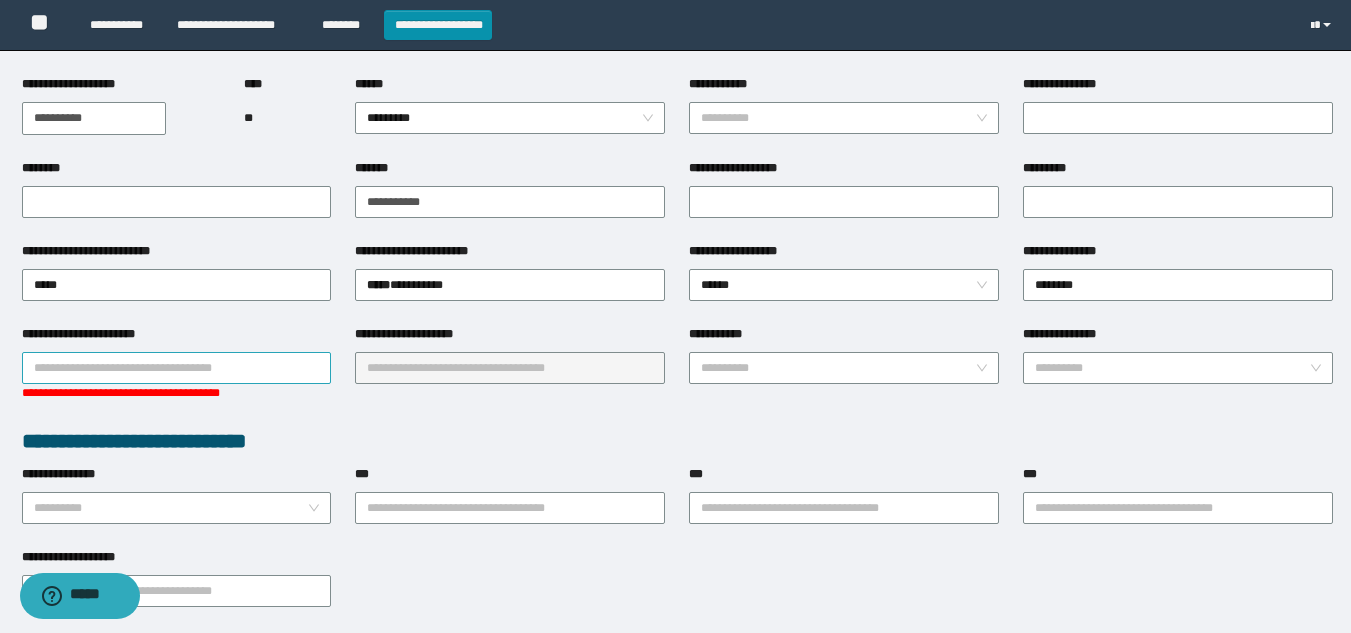 click on "**********" at bounding box center (177, 368) 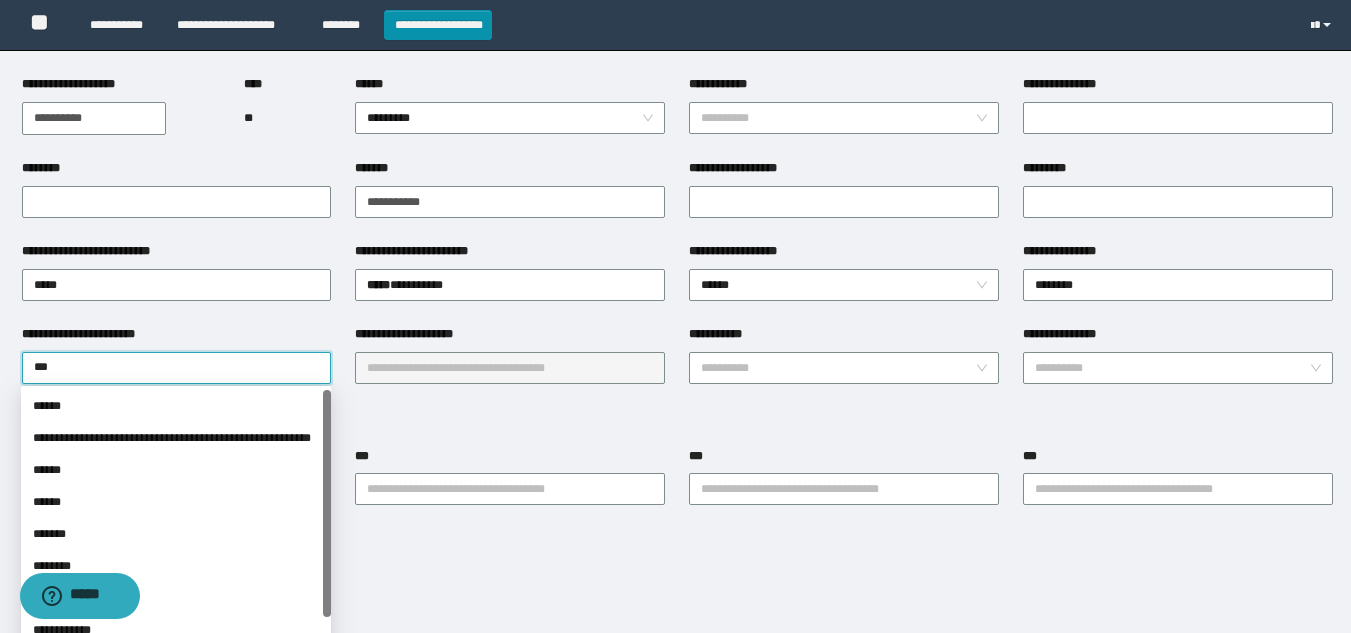 type on "****" 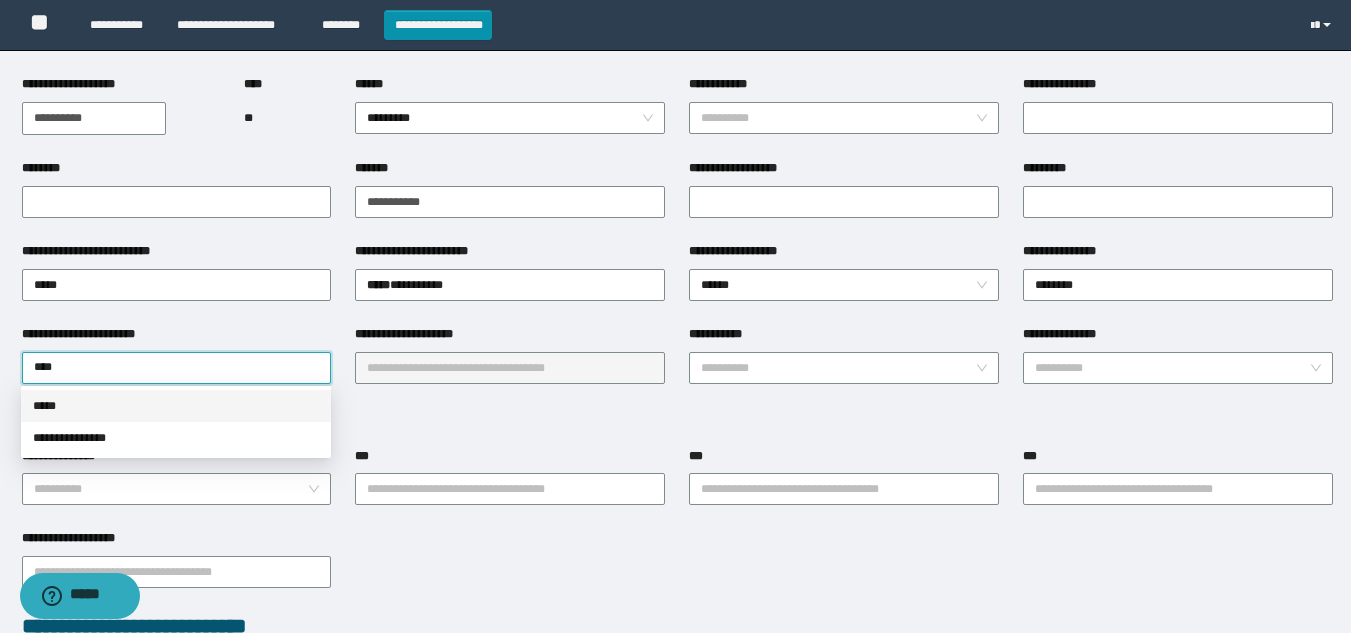 click on "*****" at bounding box center [176, 406] 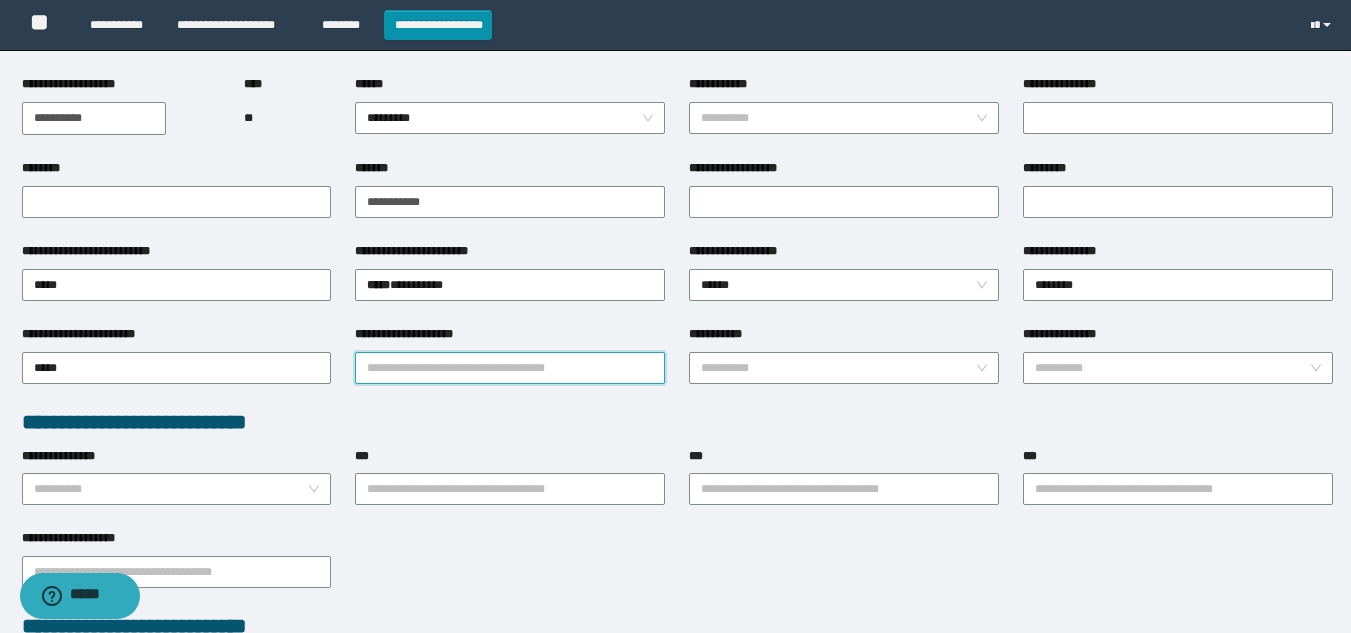 click on "**********" at bounding box center (510, 368) 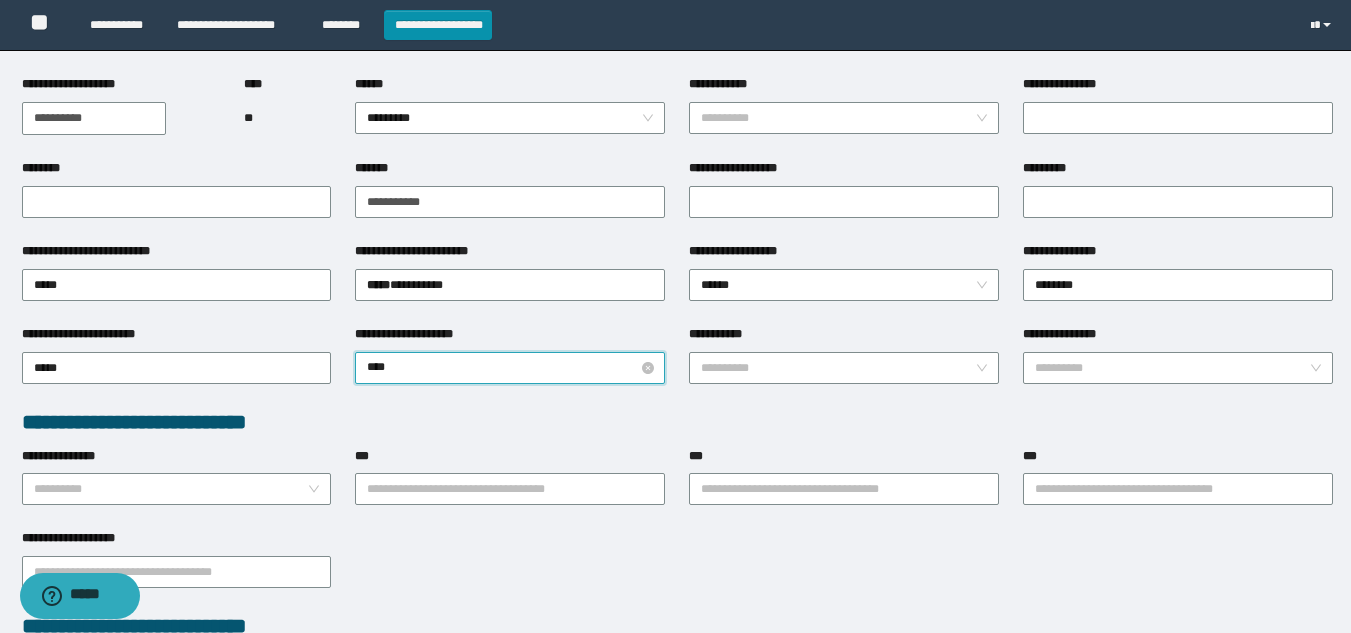 type on "*****" 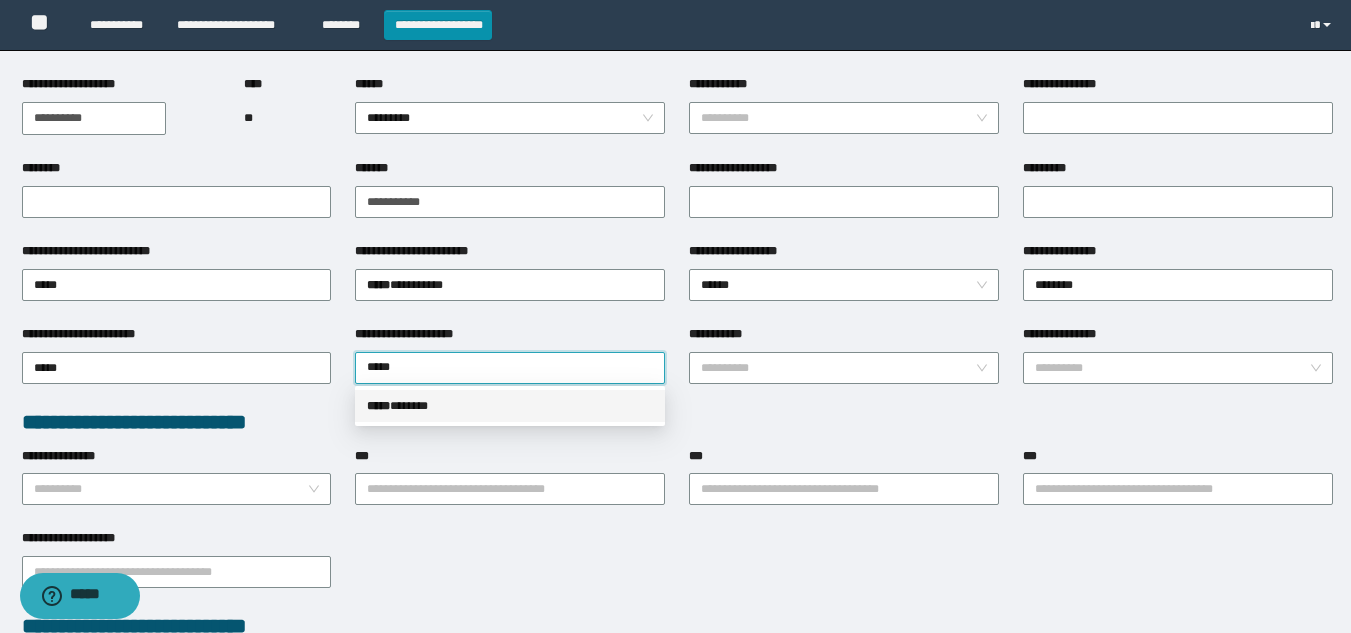click on "***** * *****" at bounding box center (510, 406) 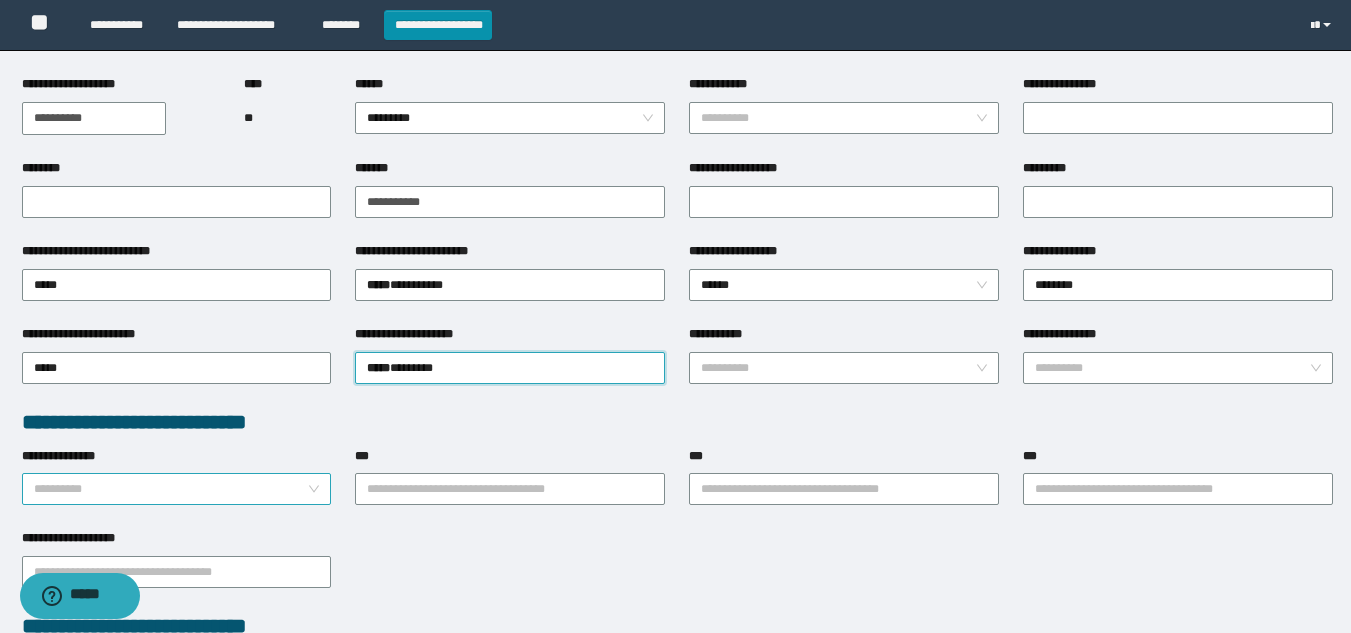 click on "**********" at bounding box center [171, 489] 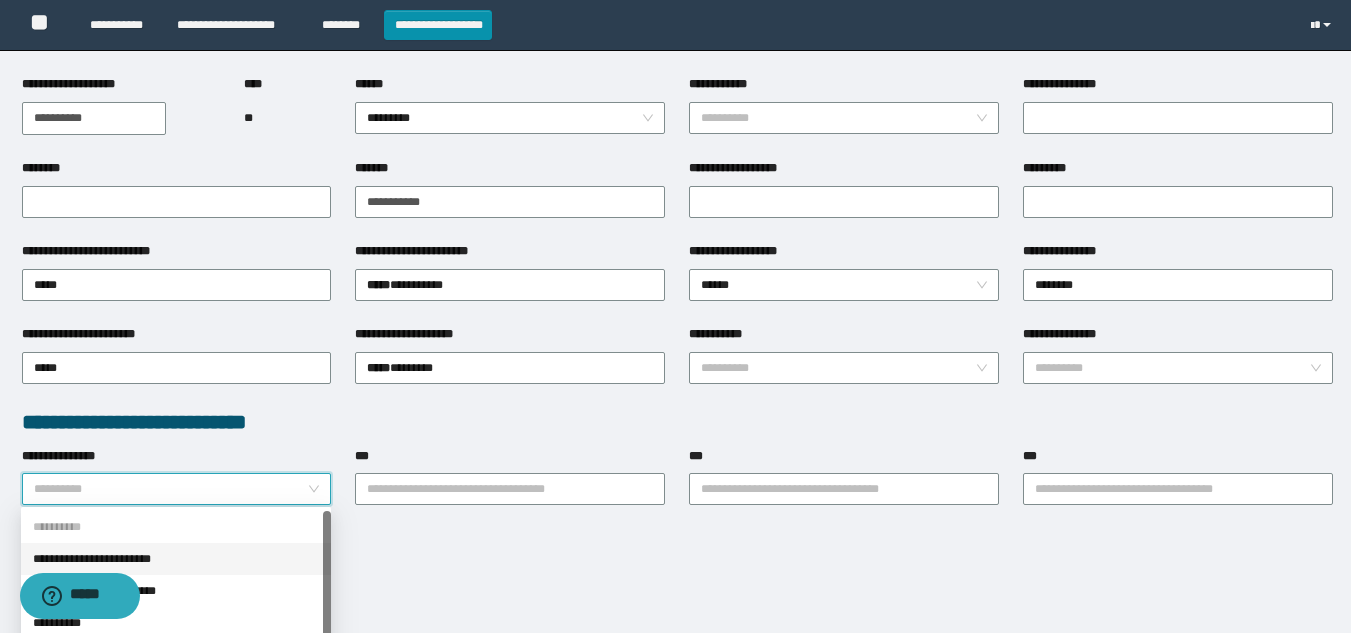 click on "**********" at bounding box center (176, 559) 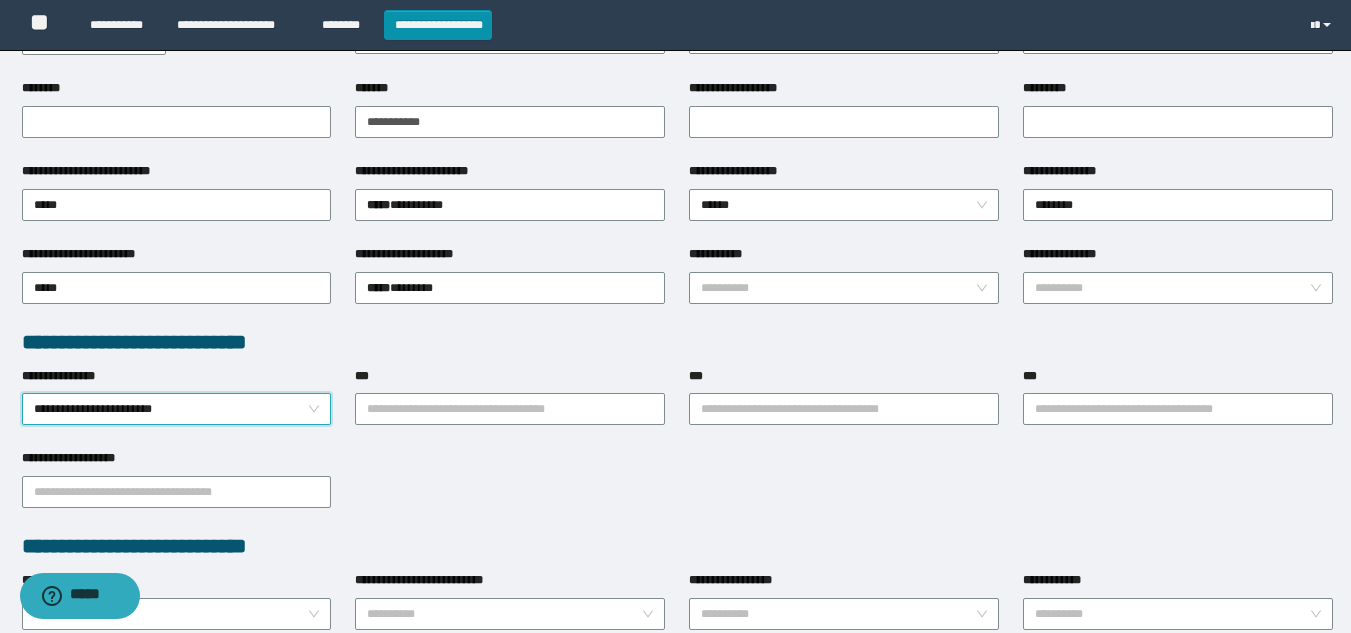 scroll, scrollTop: 428, scrollLeft: 0, axis: vertical 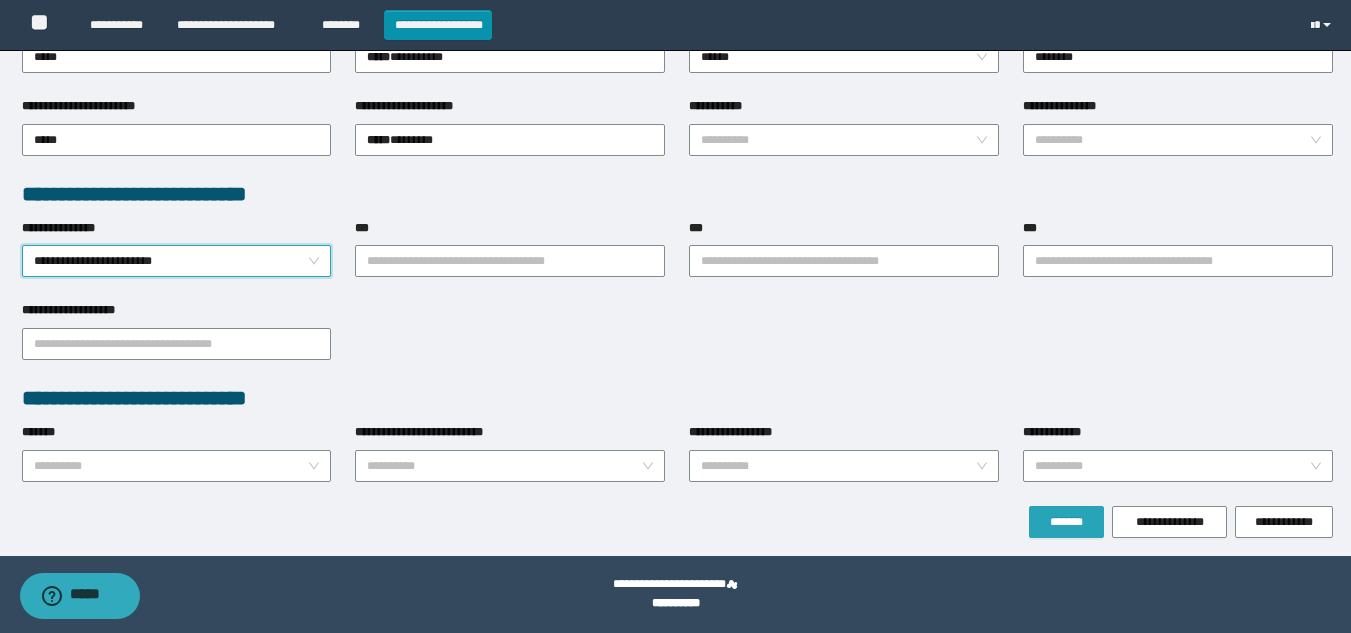 click on "*******" at bounding box center (1066, 522) 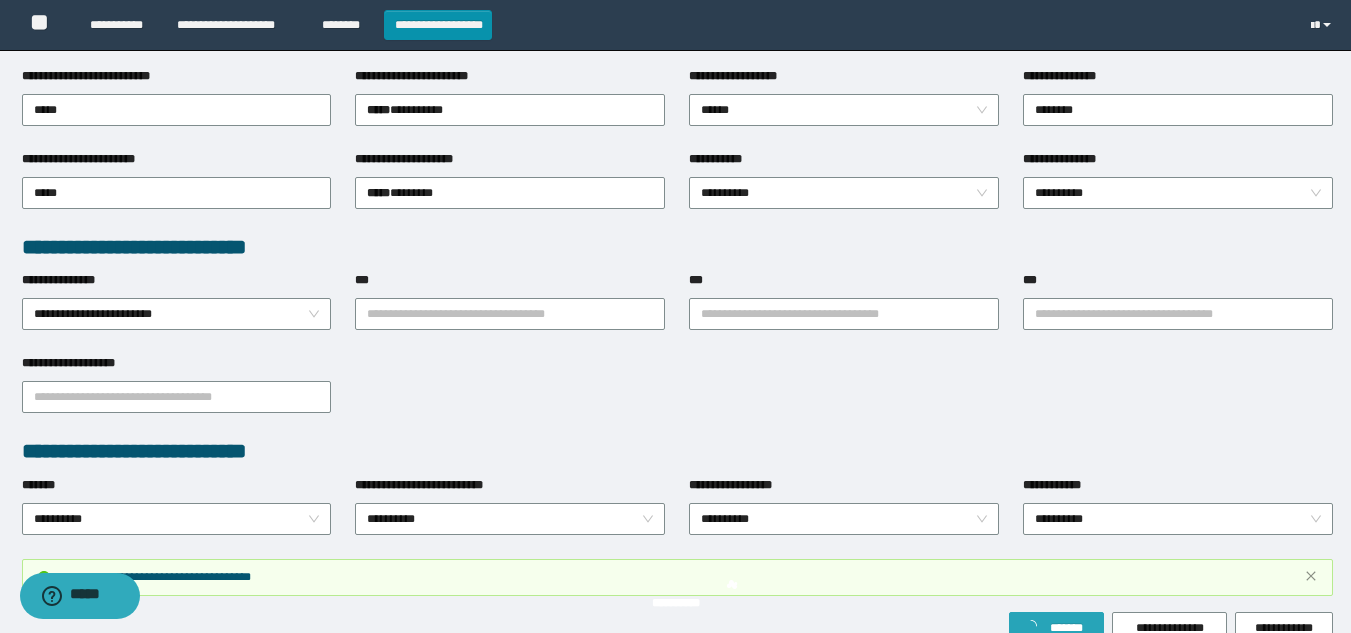 scroll, scrollTop: 481, scrollLeft: 0, axis: vertical 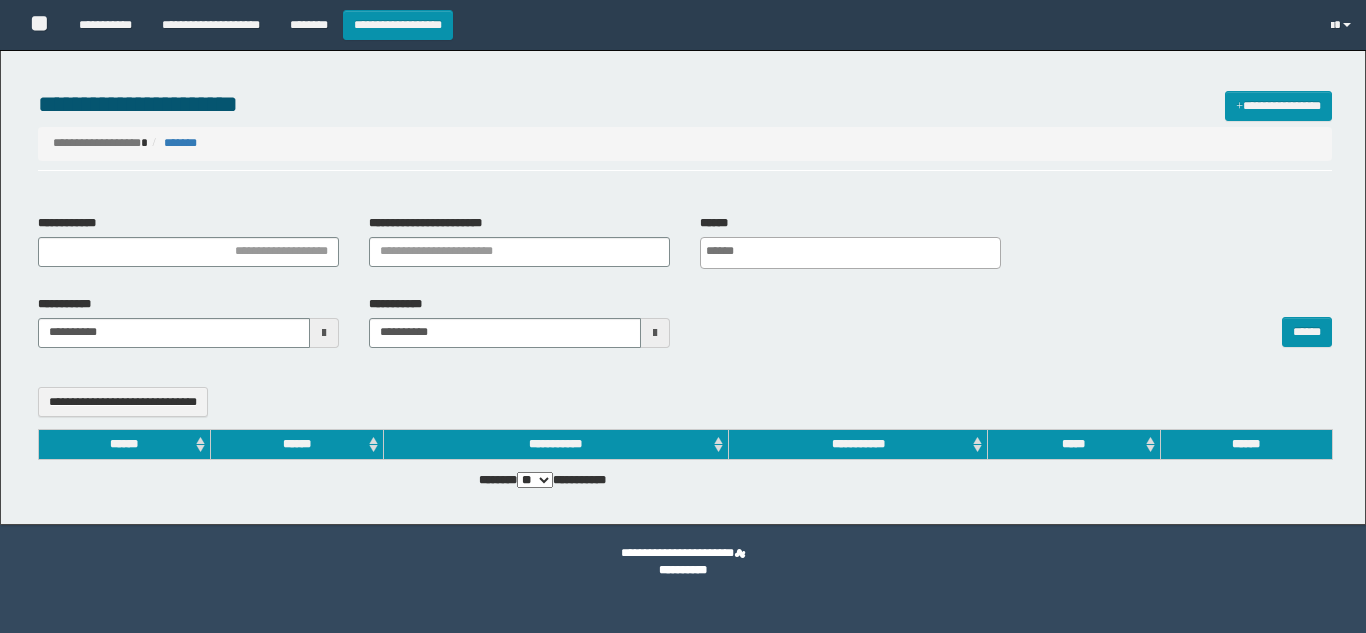 select 